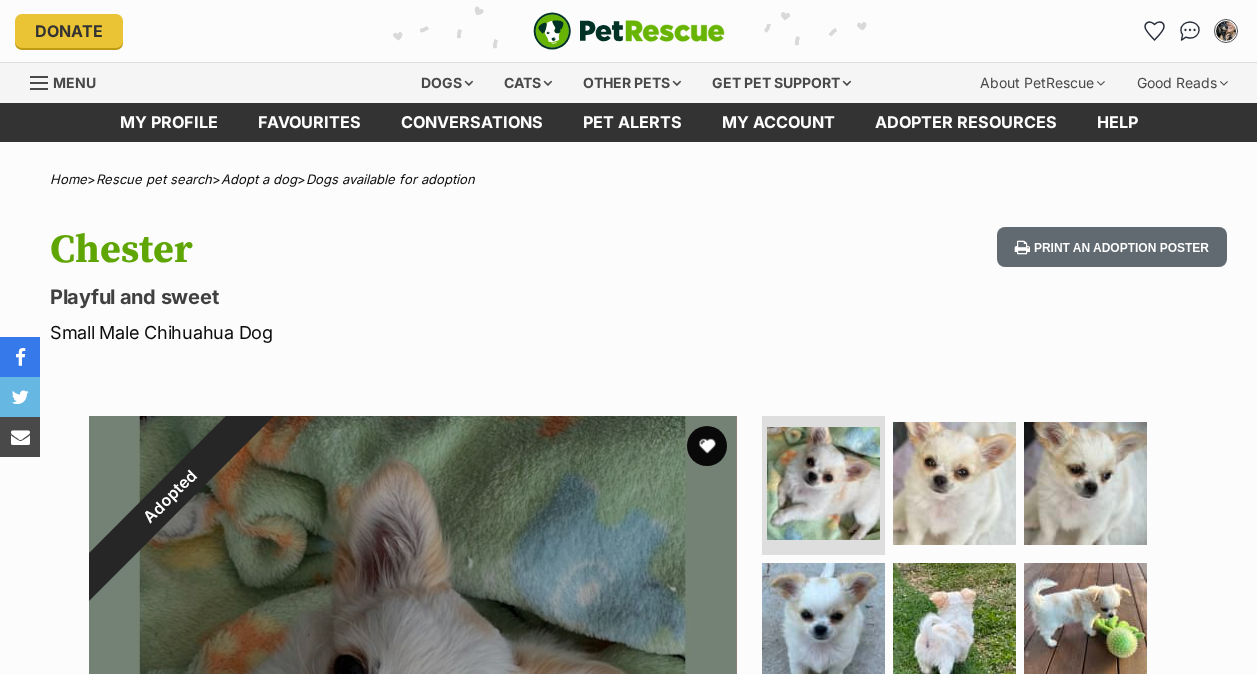 scroll, scrollTop: 0, scrollLeft: 0, axis: both 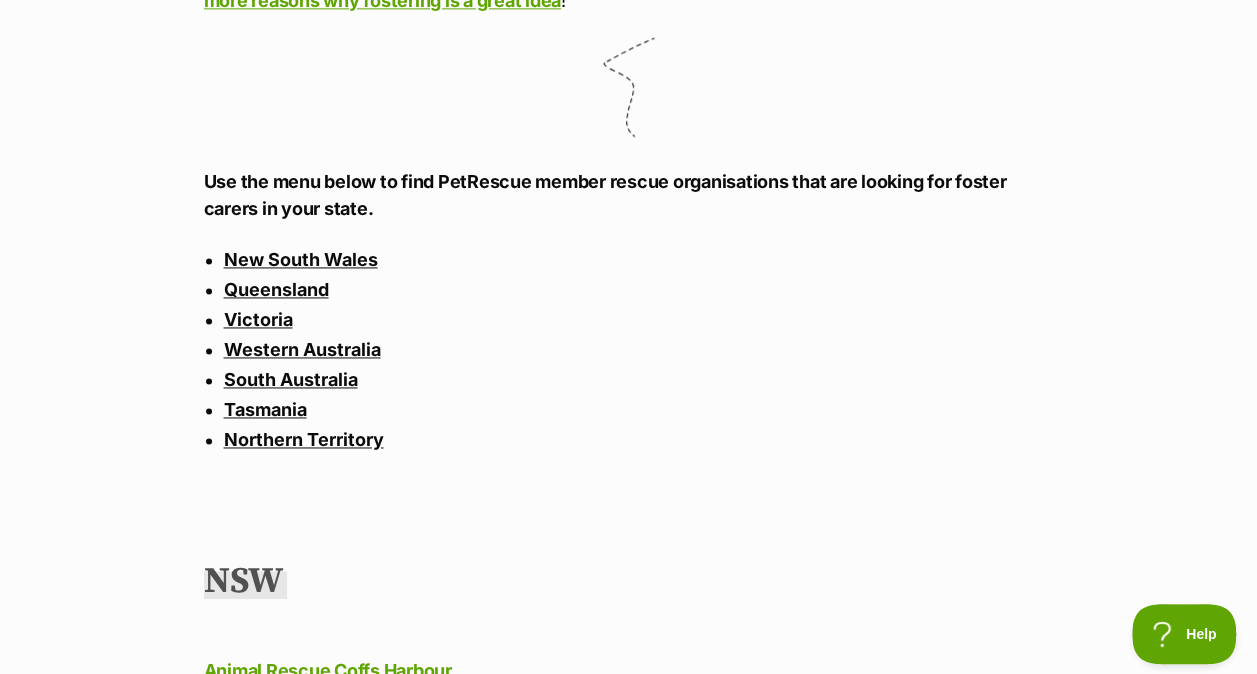 click on "New South Wales" at bounding box center (301, 259) 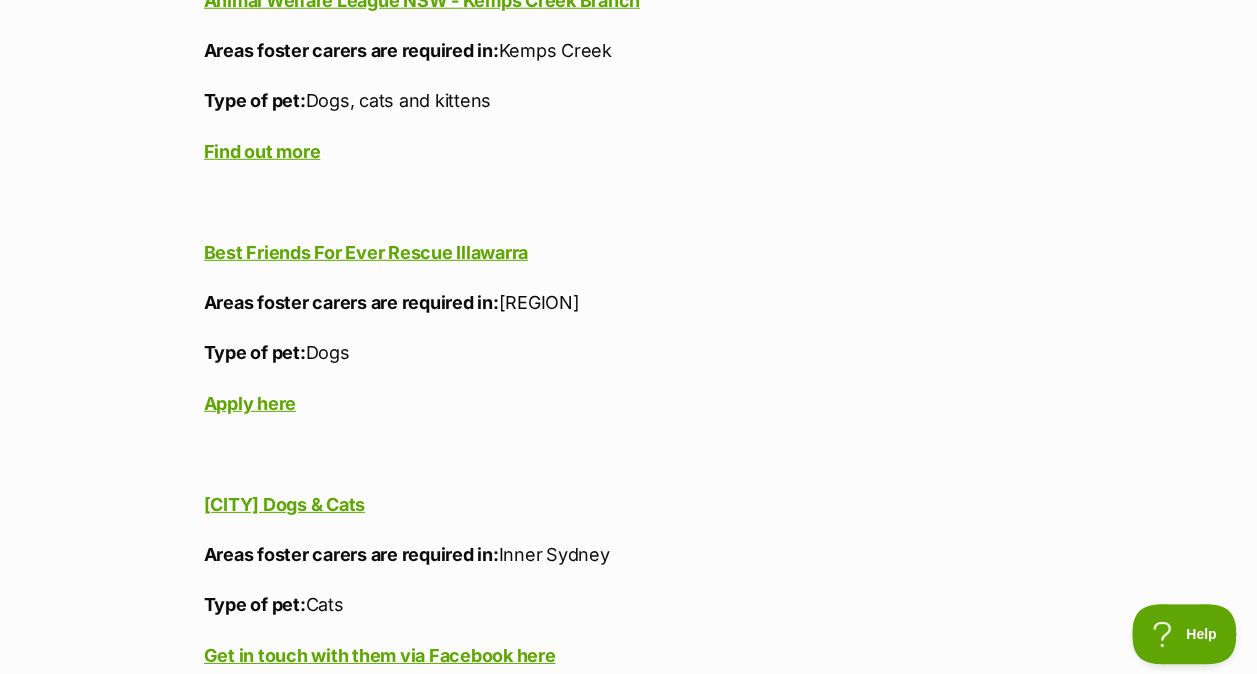 scroll, scrollTop: 2774, scrollLeft: 0, axis: vertical 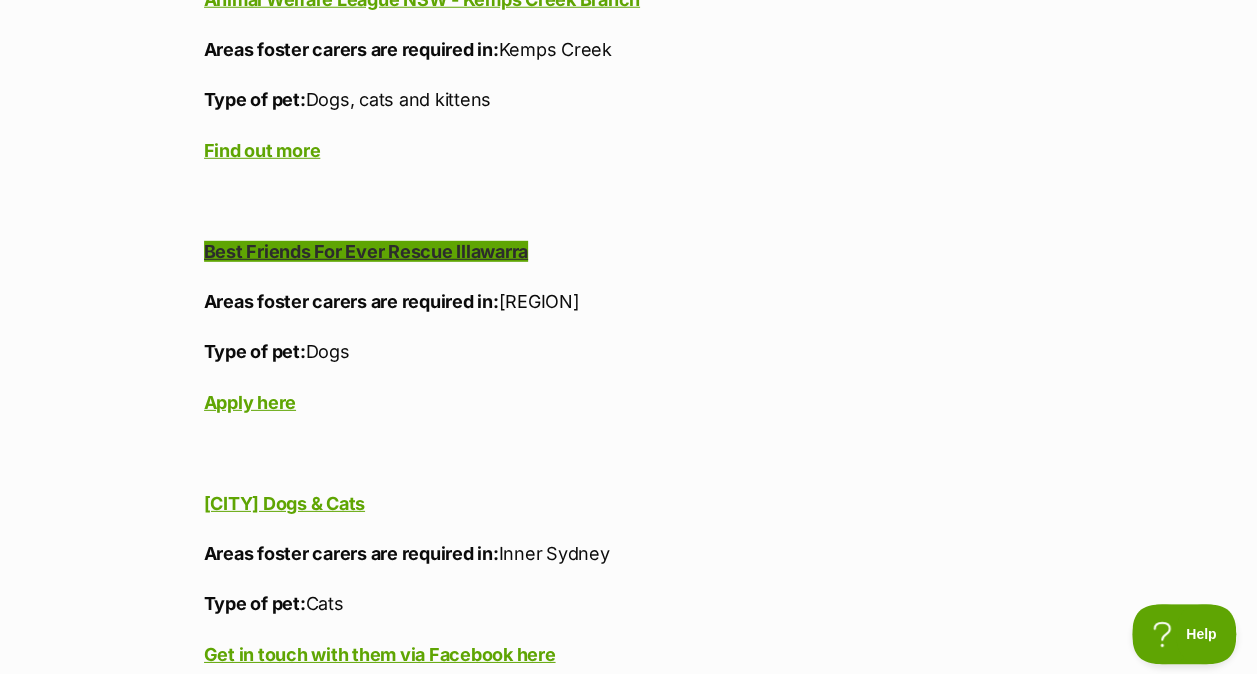 click on "Best Friends For Ever Rescue Illawarra" at bounding box center [366, 251] 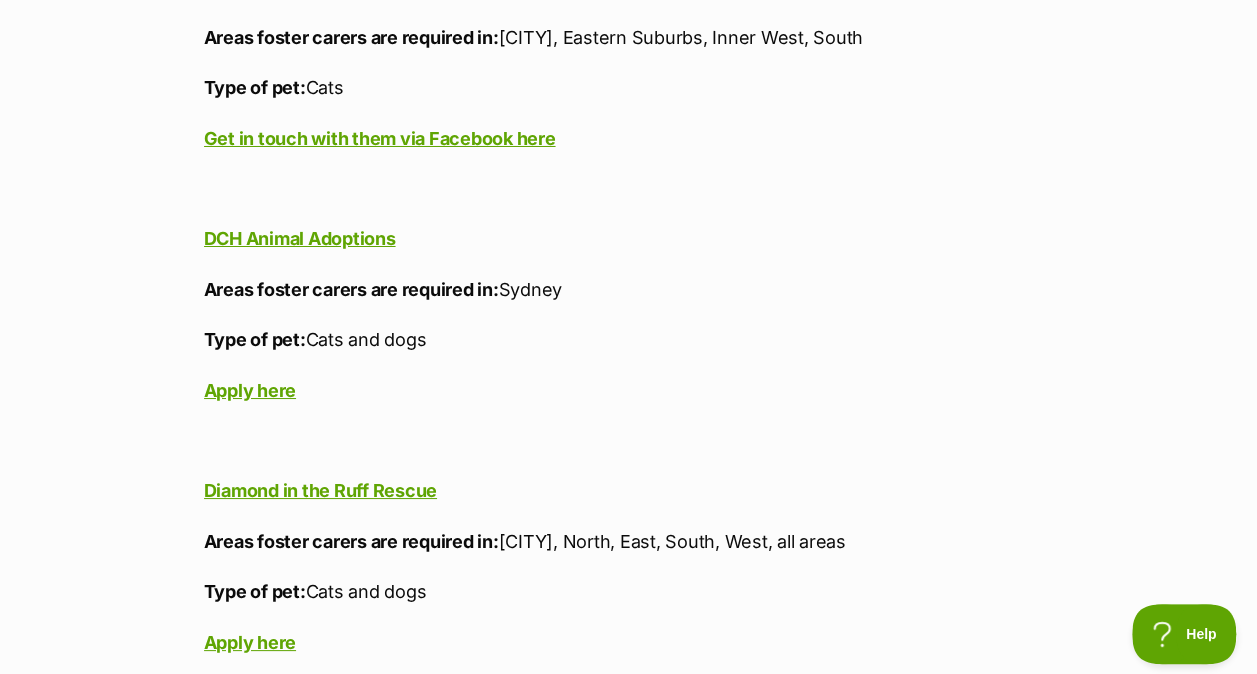 scroll, scrollTop: 3543, scrollLeft: 0, axis: vertical 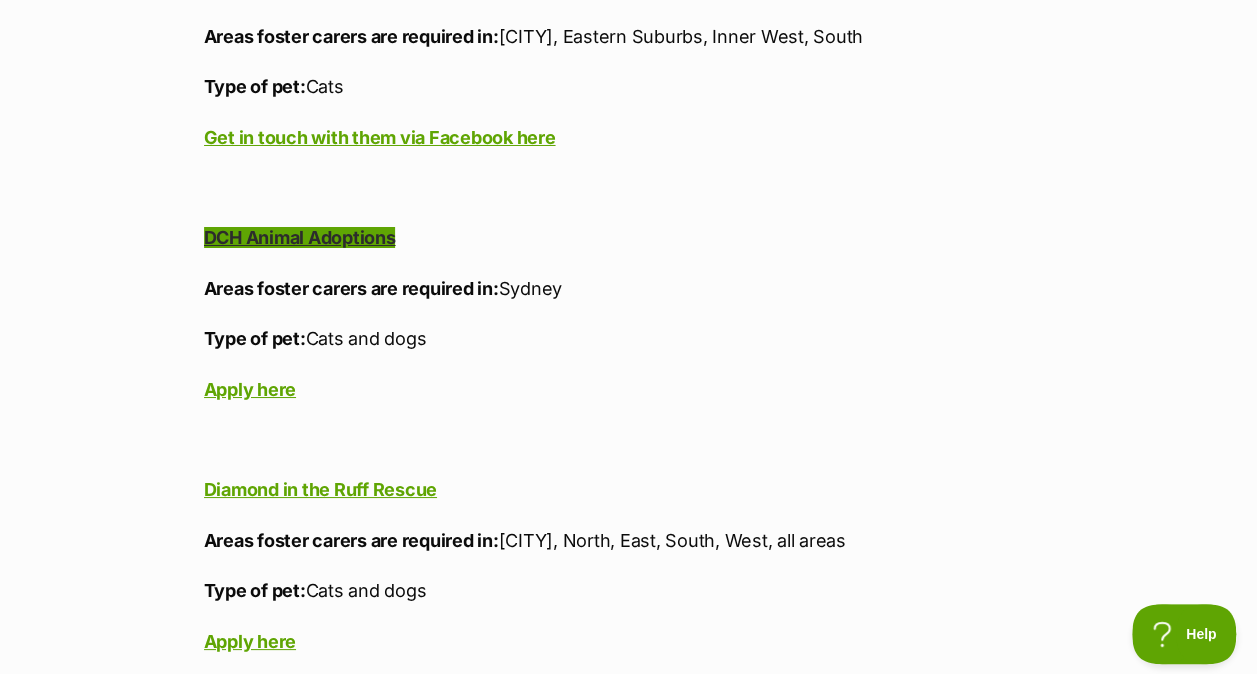 click on "DCH Animal Adoptions" at bounding box center [300, 237] 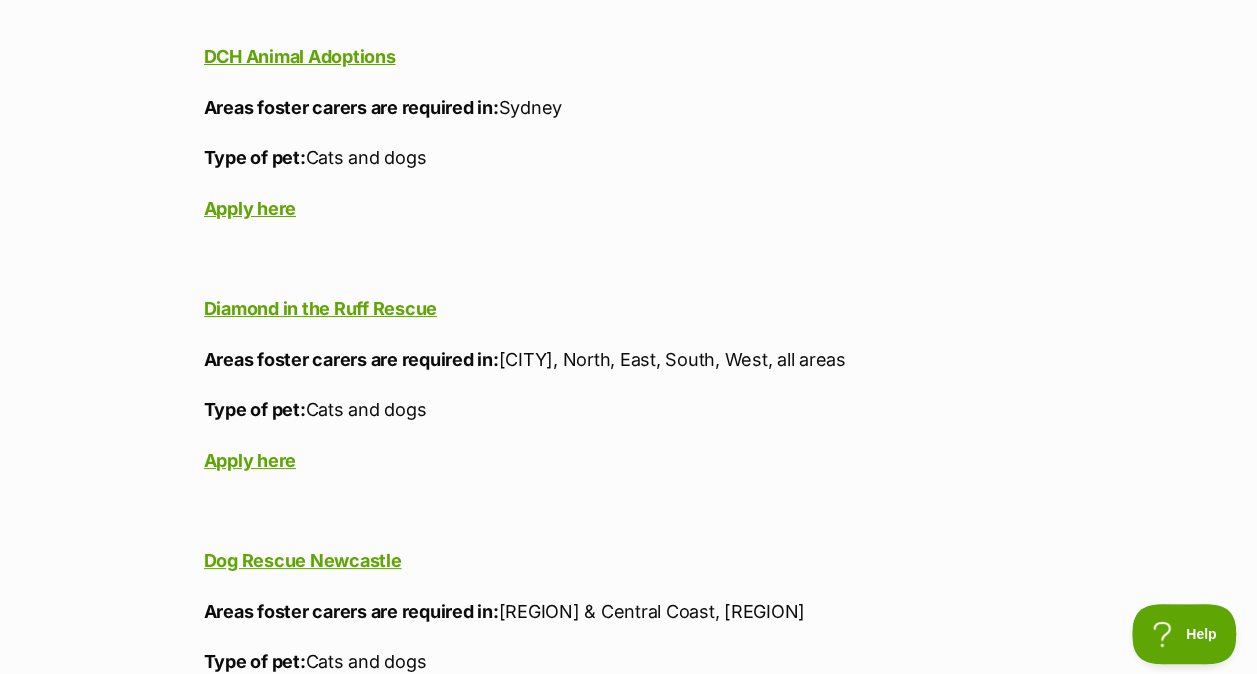 scroll, scrollTop: 3725, scrollLeft: 0, axis: vertical 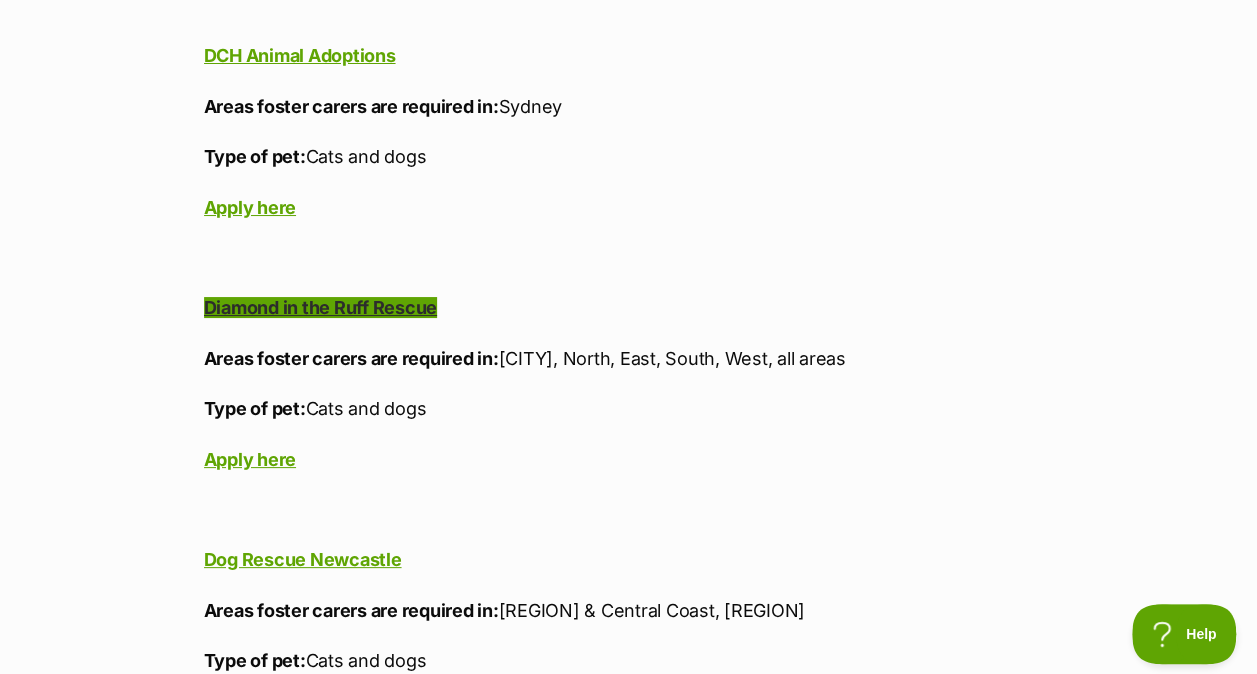 click on "Diamond in the Ruff Rescue" at bounding box center (320, 307) 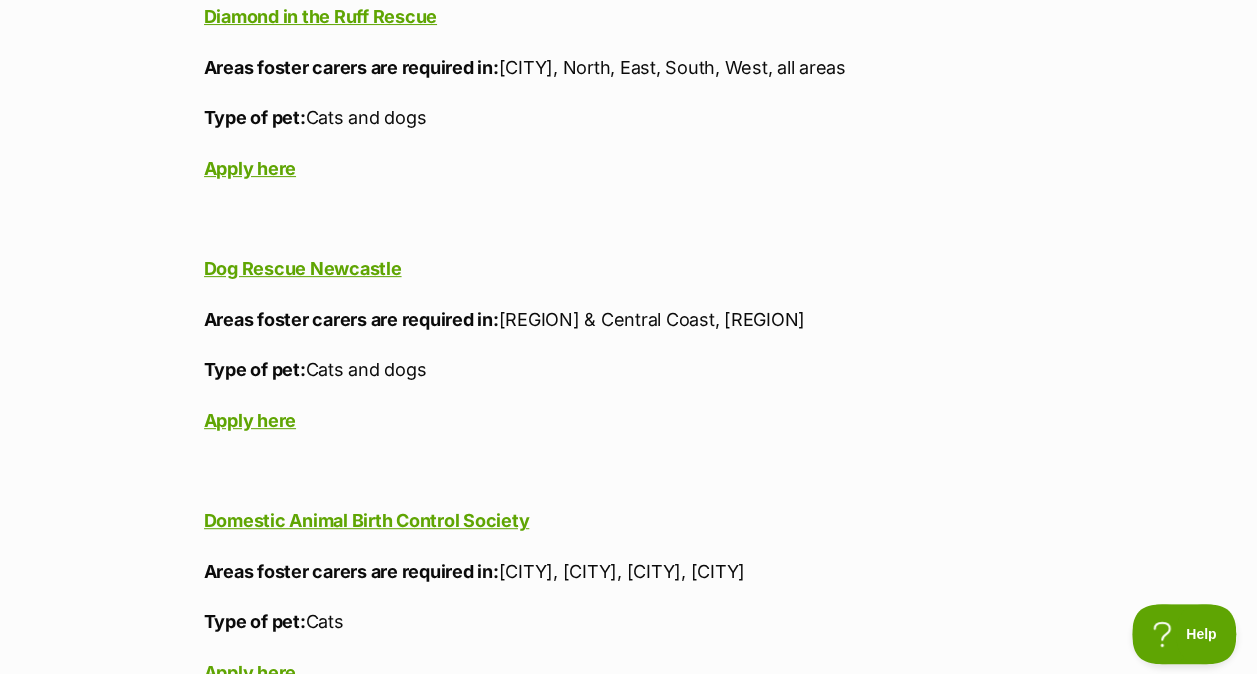 scroll, scrollTop: 4052, scrollLeft: 0, axis: vertical 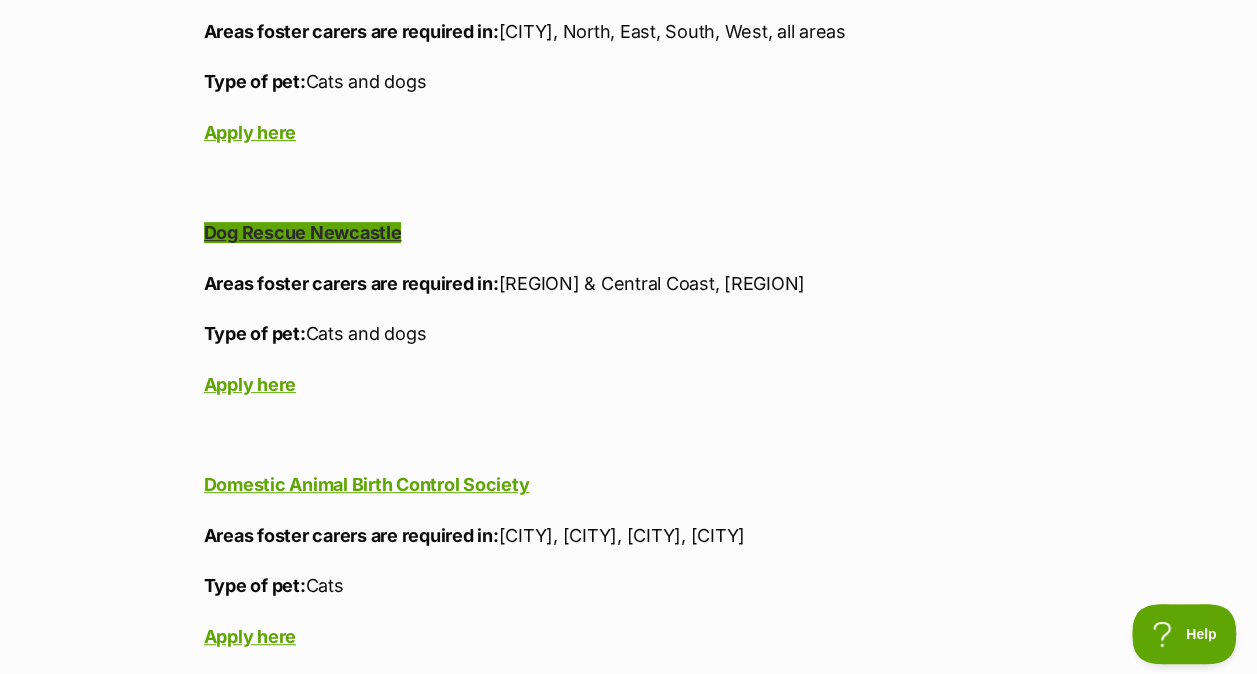 click on "Dog Rescue Newcastle" at bounding box center [303, 232] 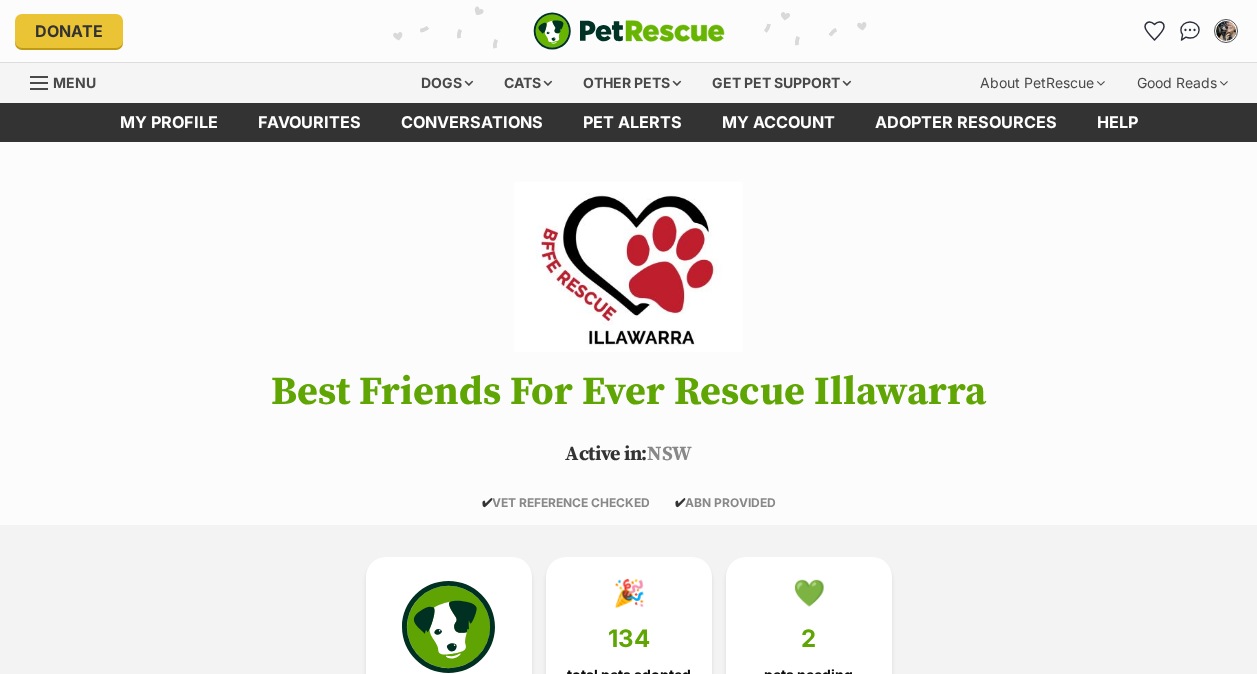 scroll, scrollTop: 0, scrollLeft: 0, axis: both 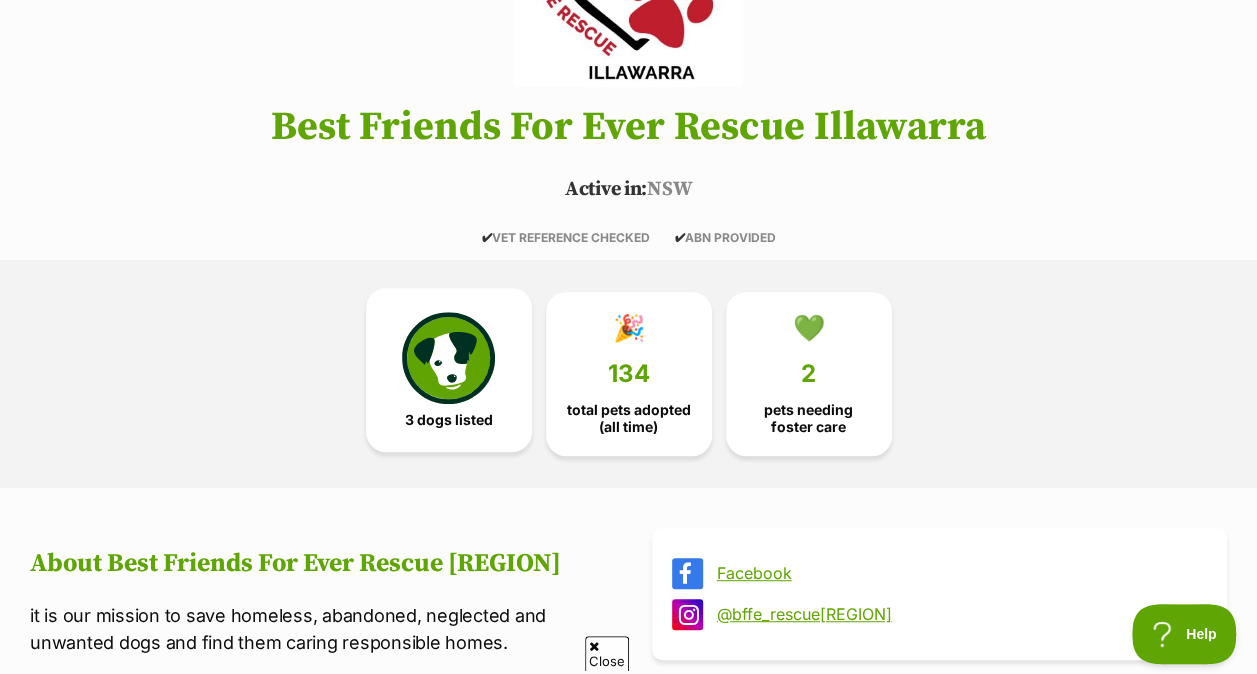 click on "3 dogs listed" at bounding box center (449, 420) 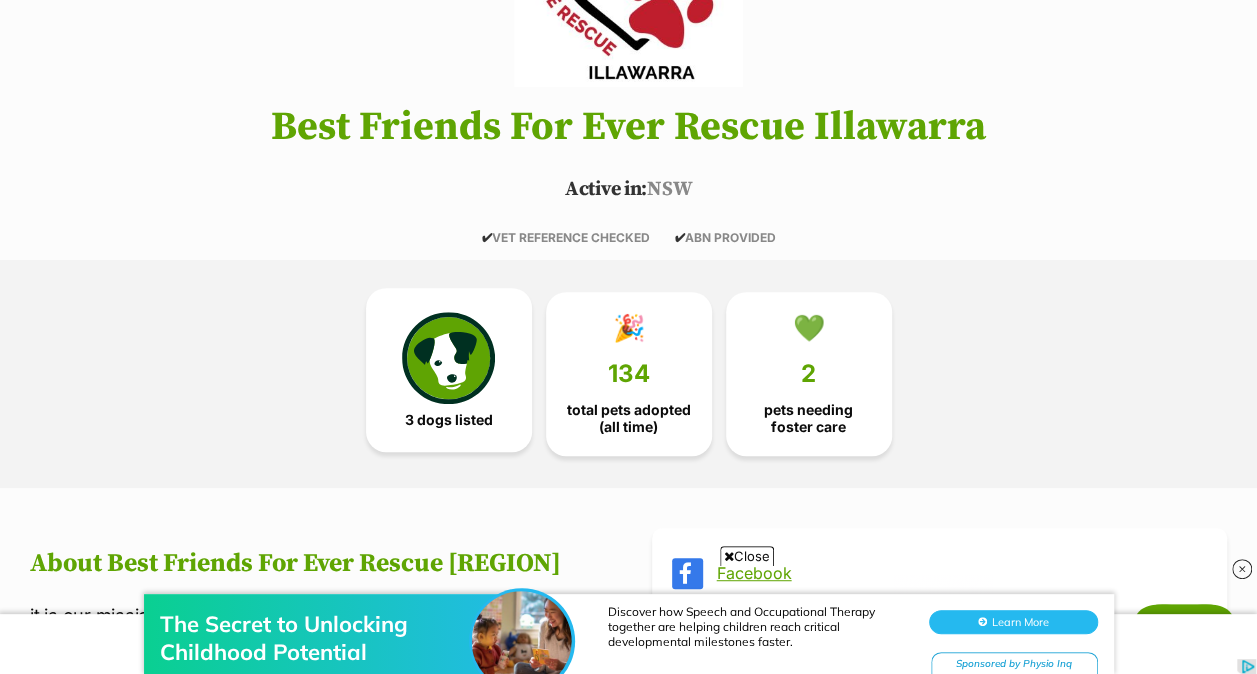 scroll, scrollTop: 0, scrollLeft: 0, axis: both 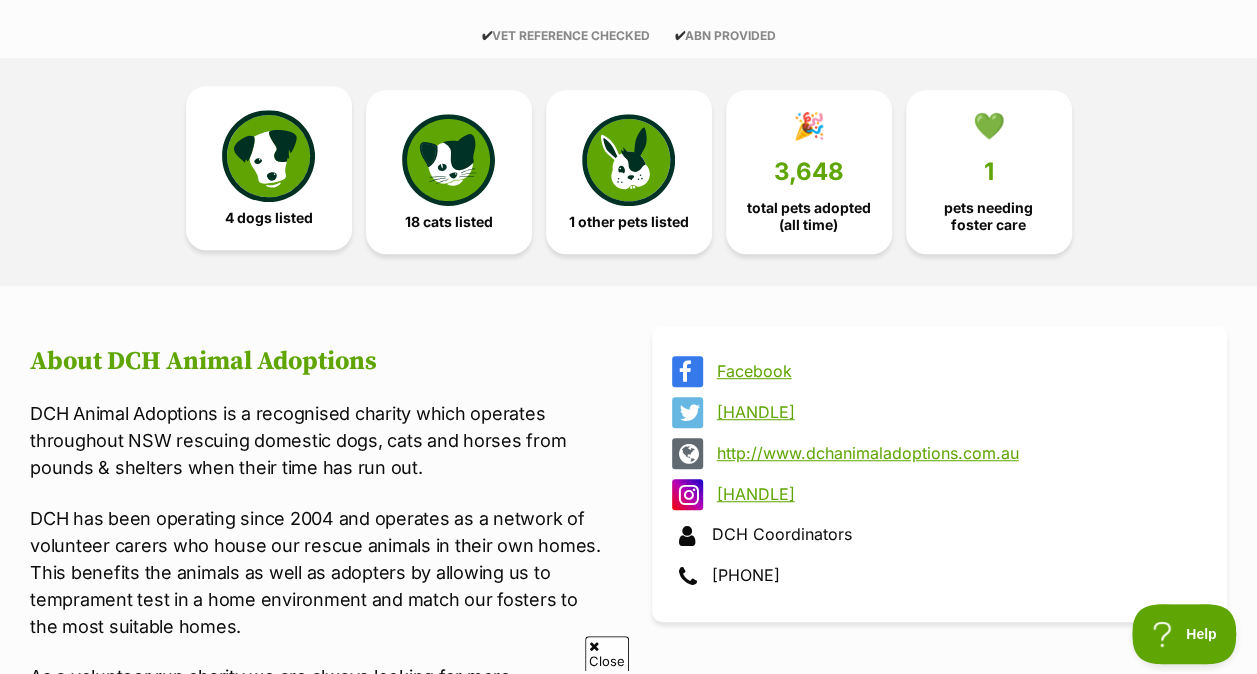 click on "4 dogs listed" at bounding box center [269, 218] 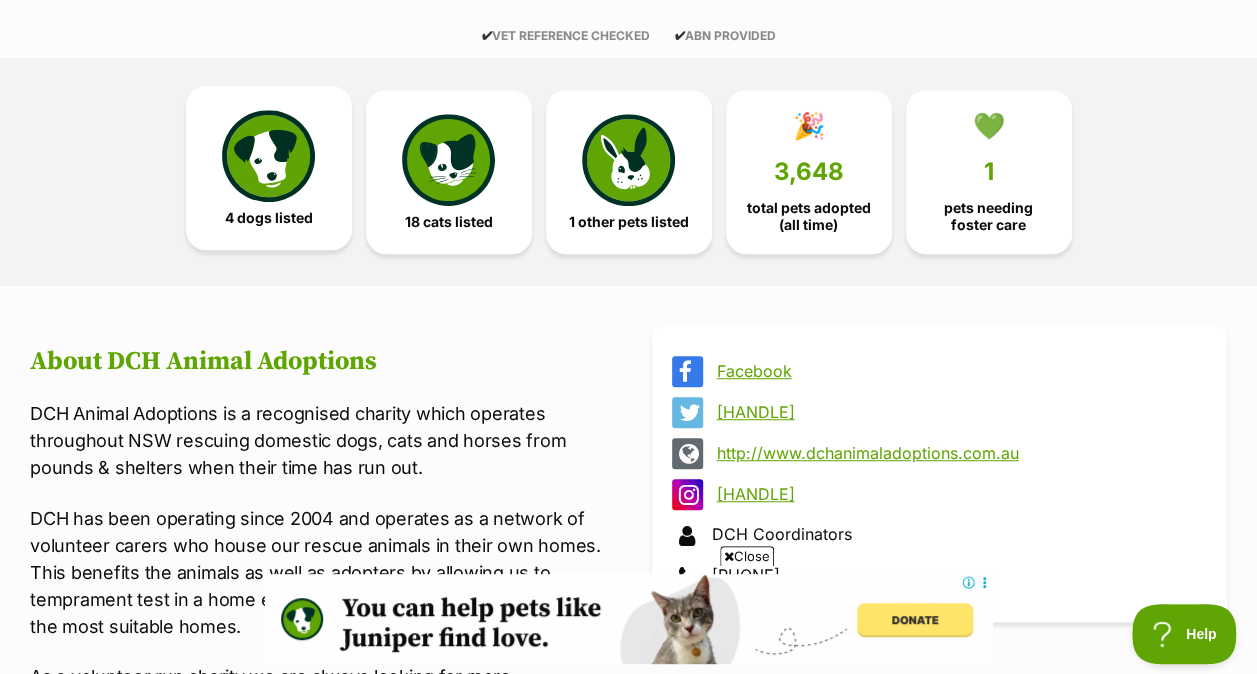 scroll, scrollTop: 0, scrollLeft: 0, axis: both 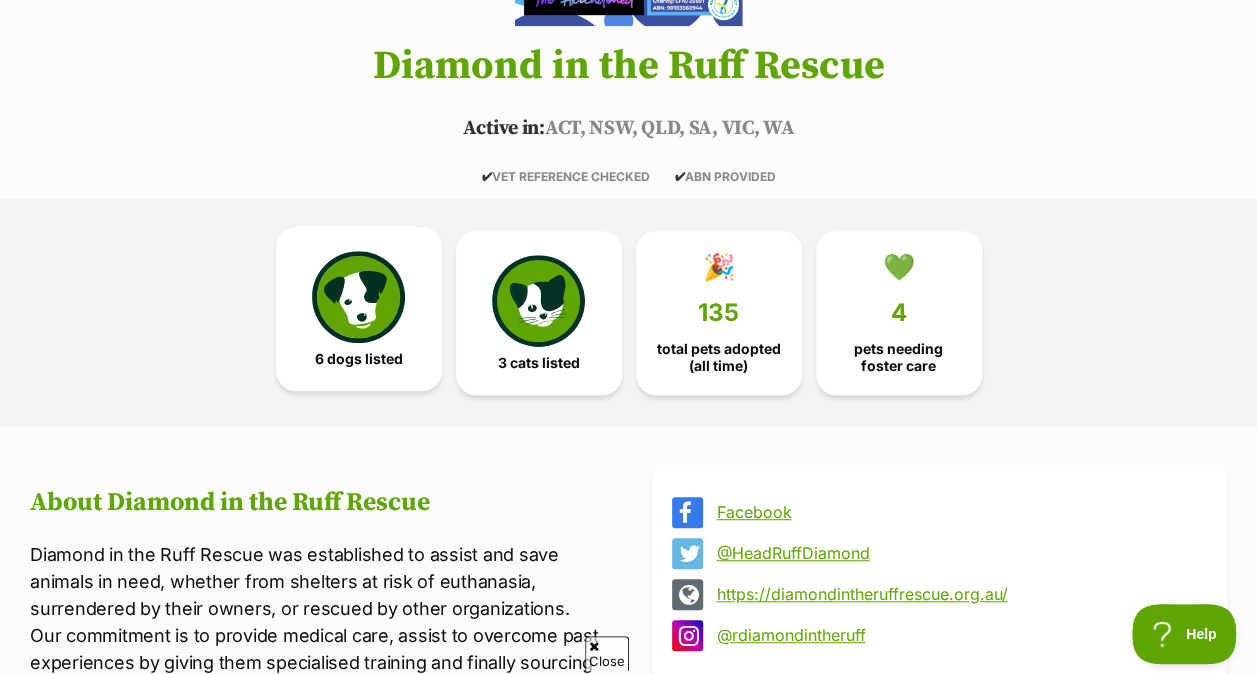 click at bounding box center (358, 297) 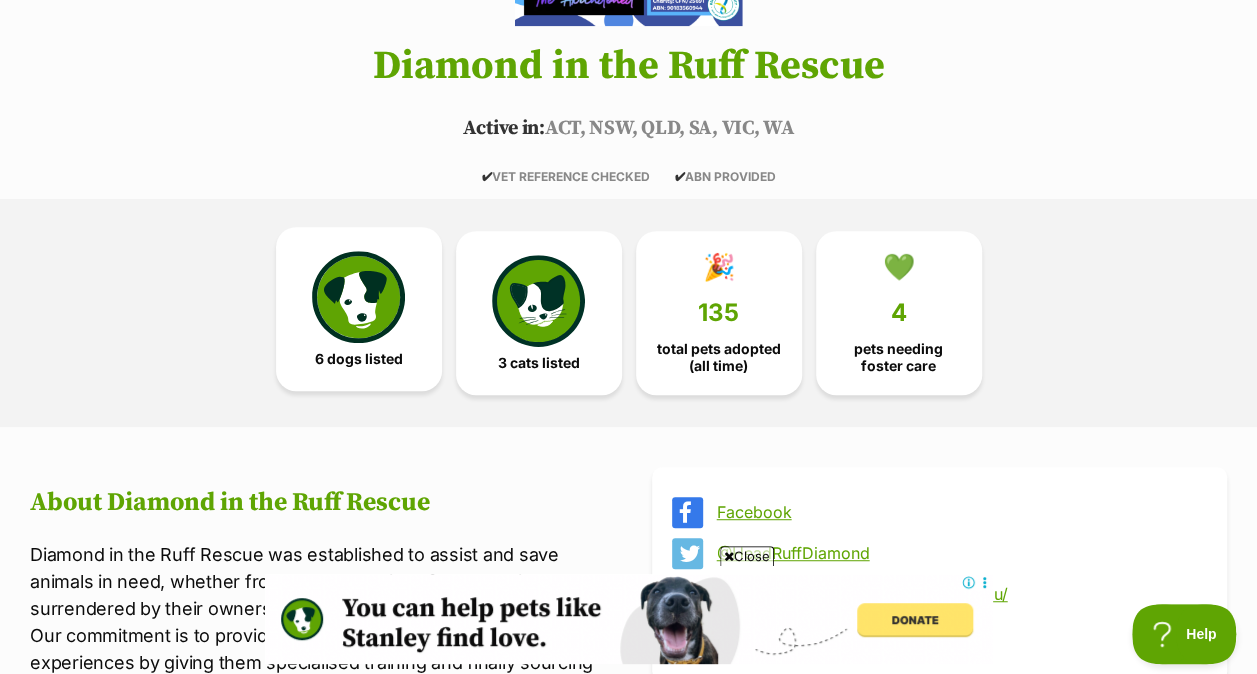 scroll, scrollTop: 0, scrollLeft: 0, axis: both 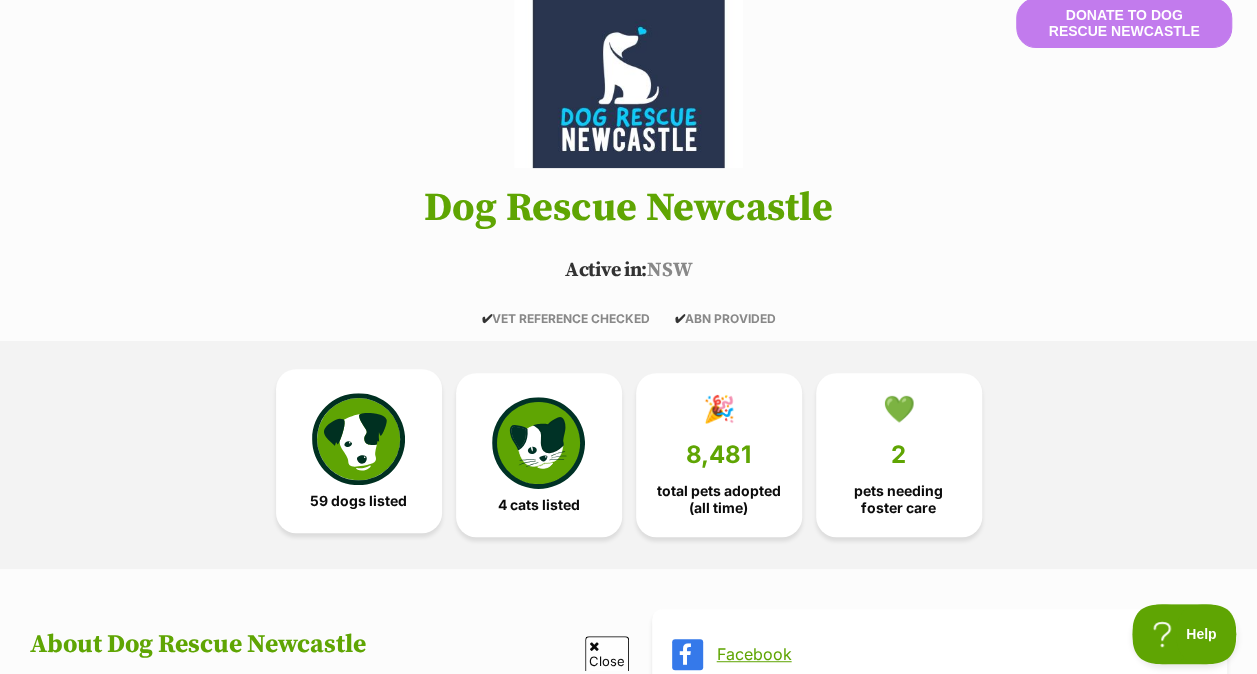 click at bounding box center (358, 439) 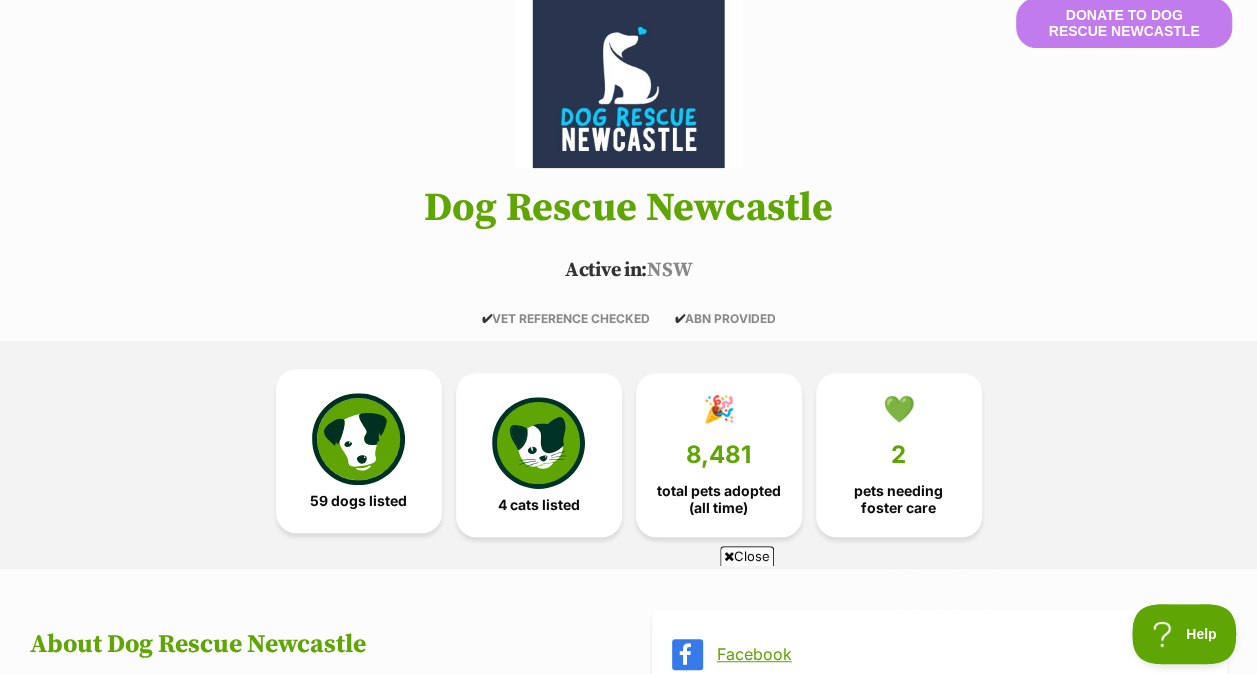 scroll, scrollTop: 0, scrollLeft: 0, axis: both 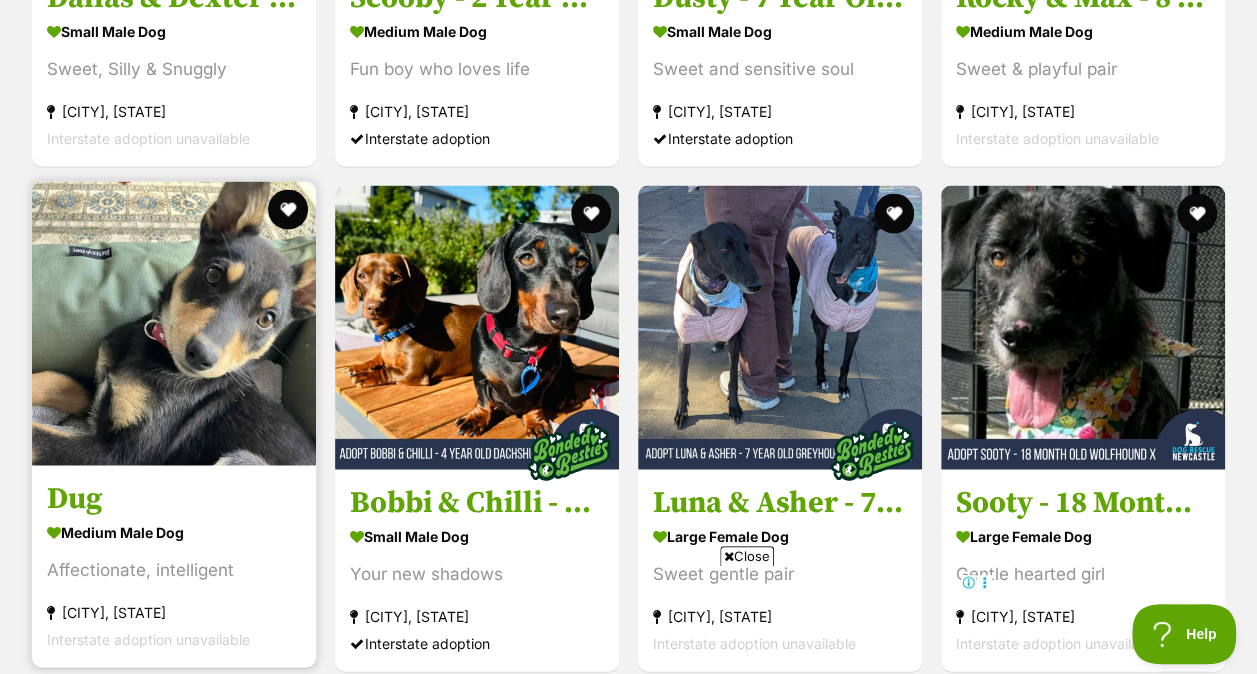 click at bounding box center [174, 324] 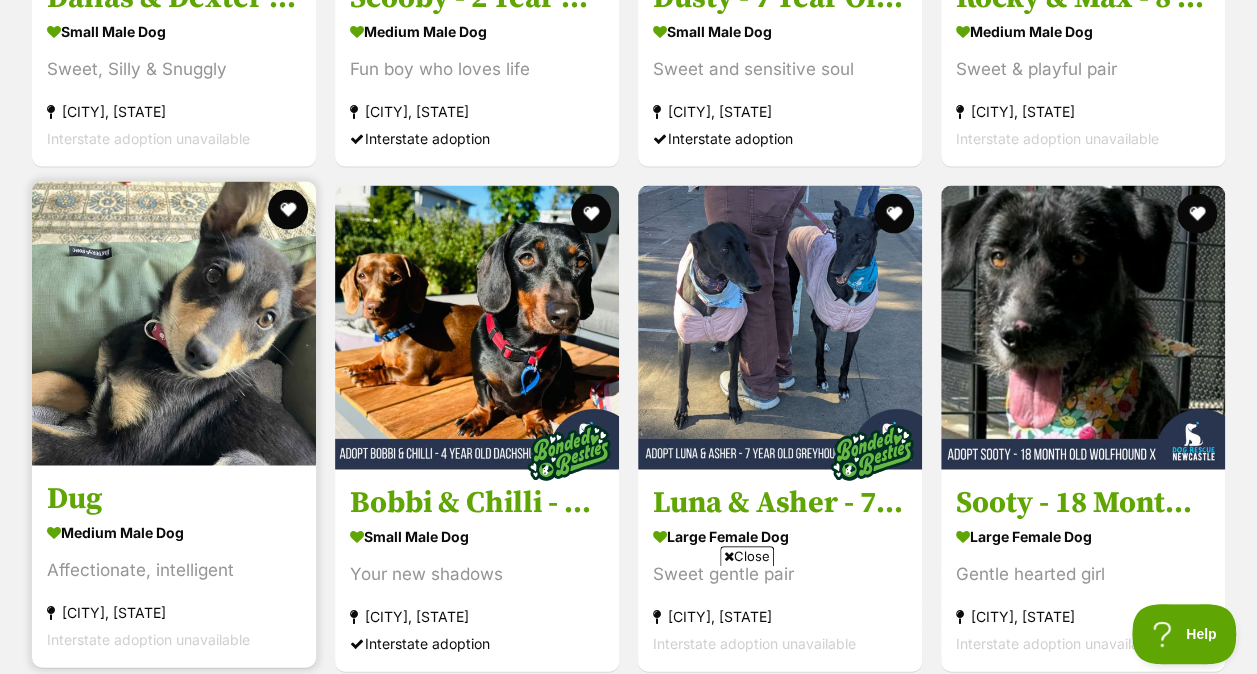 scroll, scrollTop: 0, scrollLeft: 0, axis: both 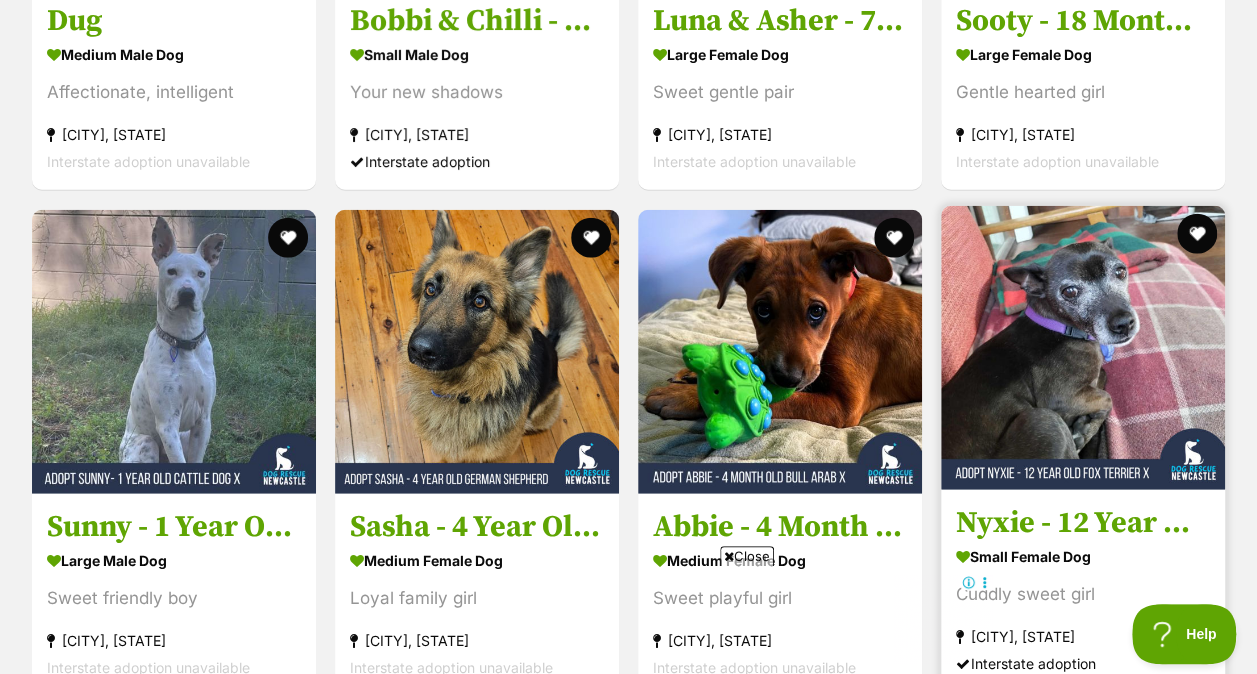 click at bounding box center [1083, 348] 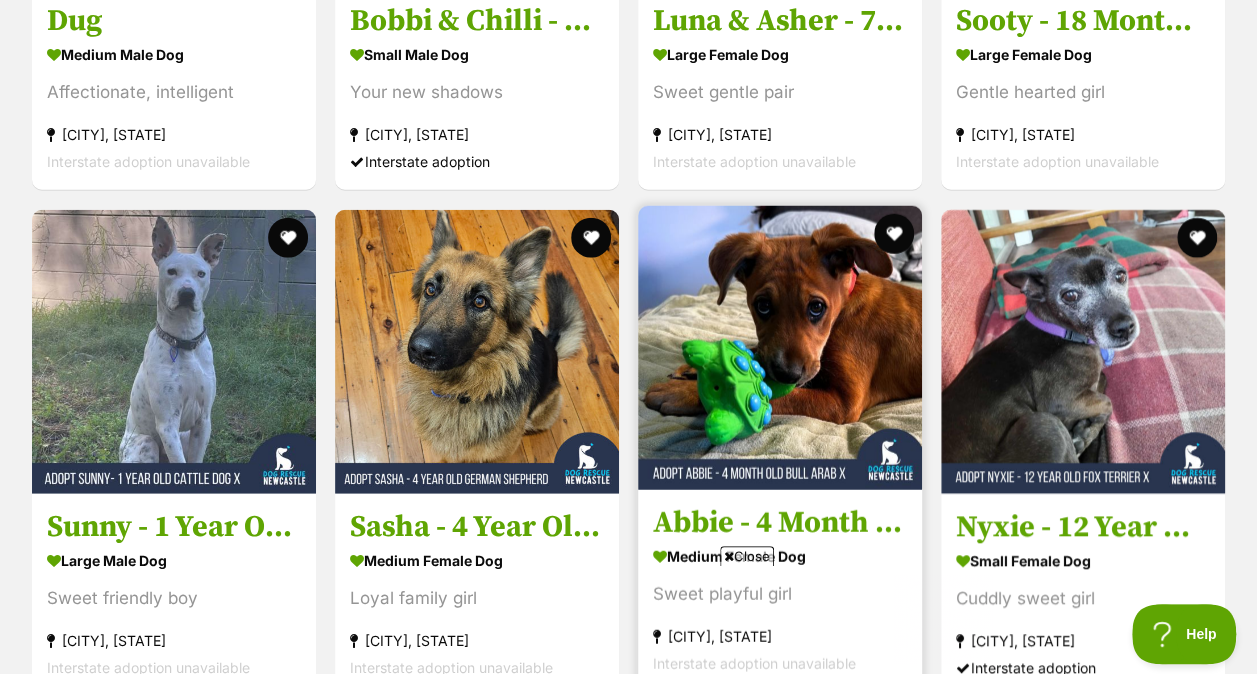 scroll, scrollTop: 0, scrollLeft: 0, axis: both 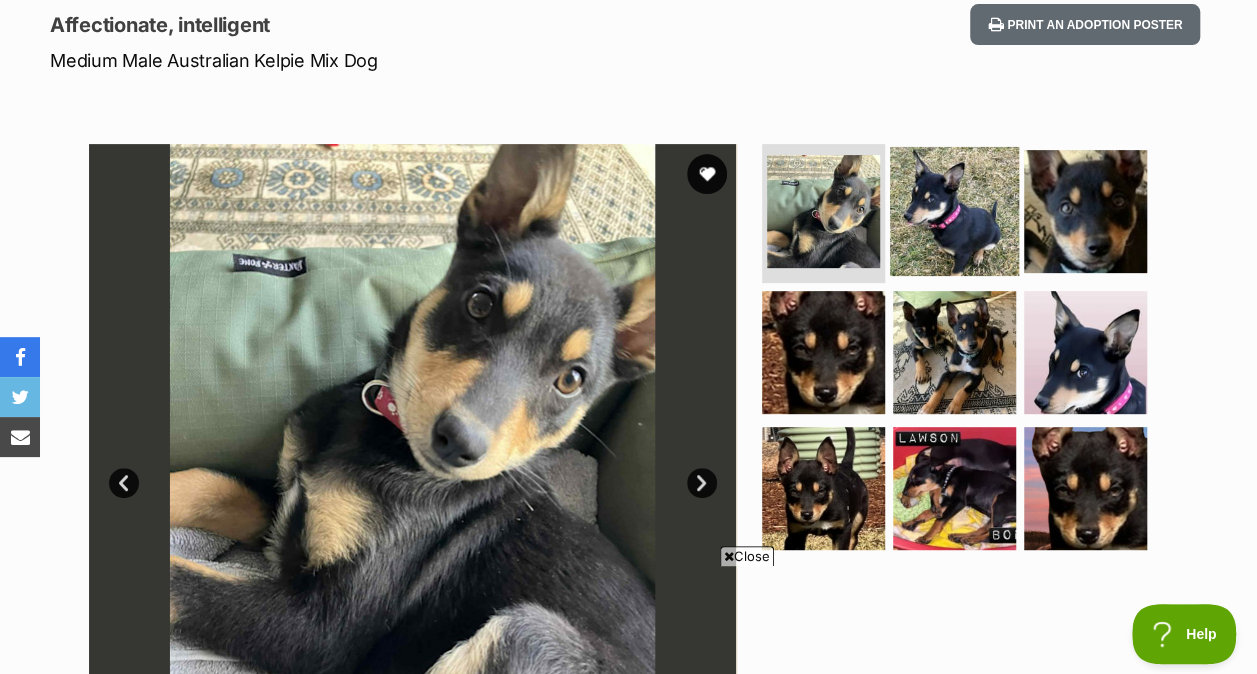 click at bounding box center [954, 210] 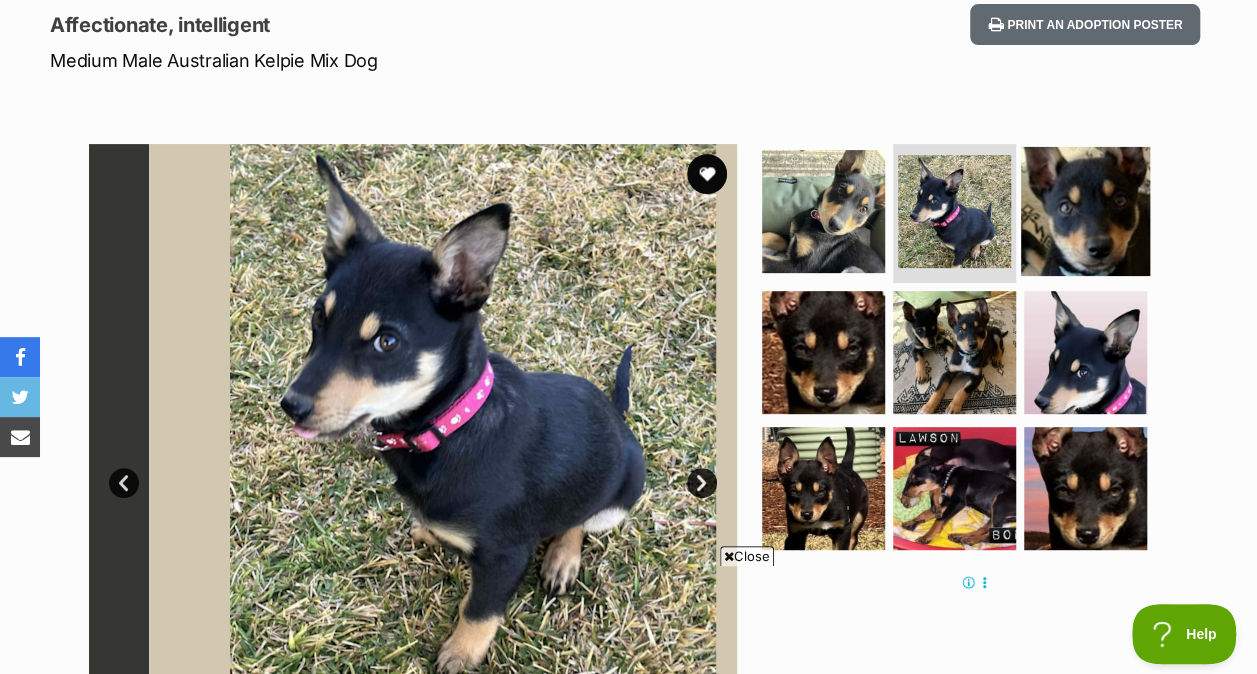 scroll, scrollTop: 0, scrollLeft: 0, axis: both 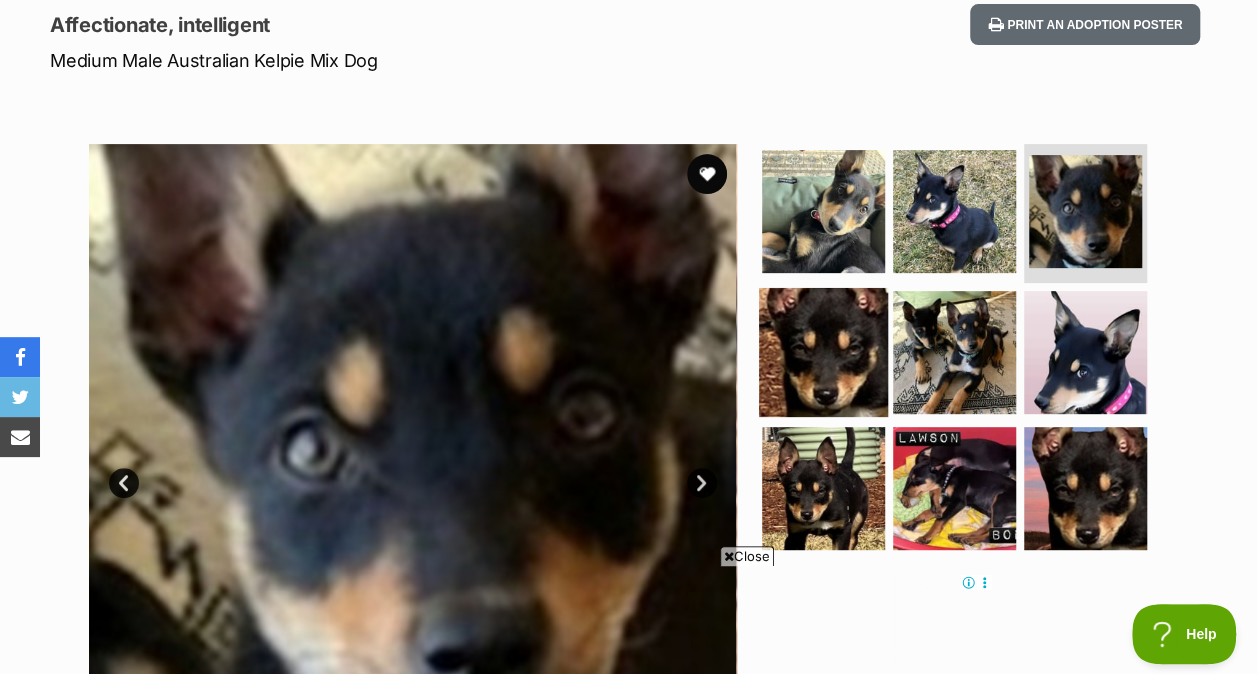 click at bounding box center (823, 352) 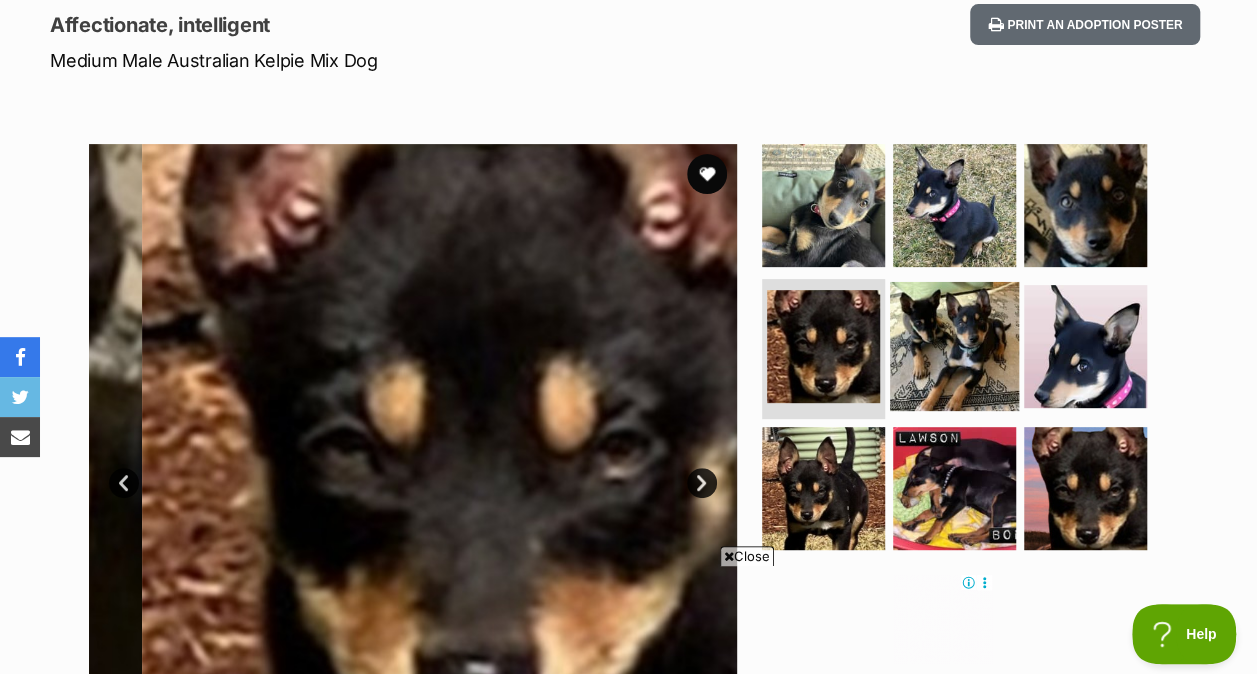 click at bounding box center (954, 346) 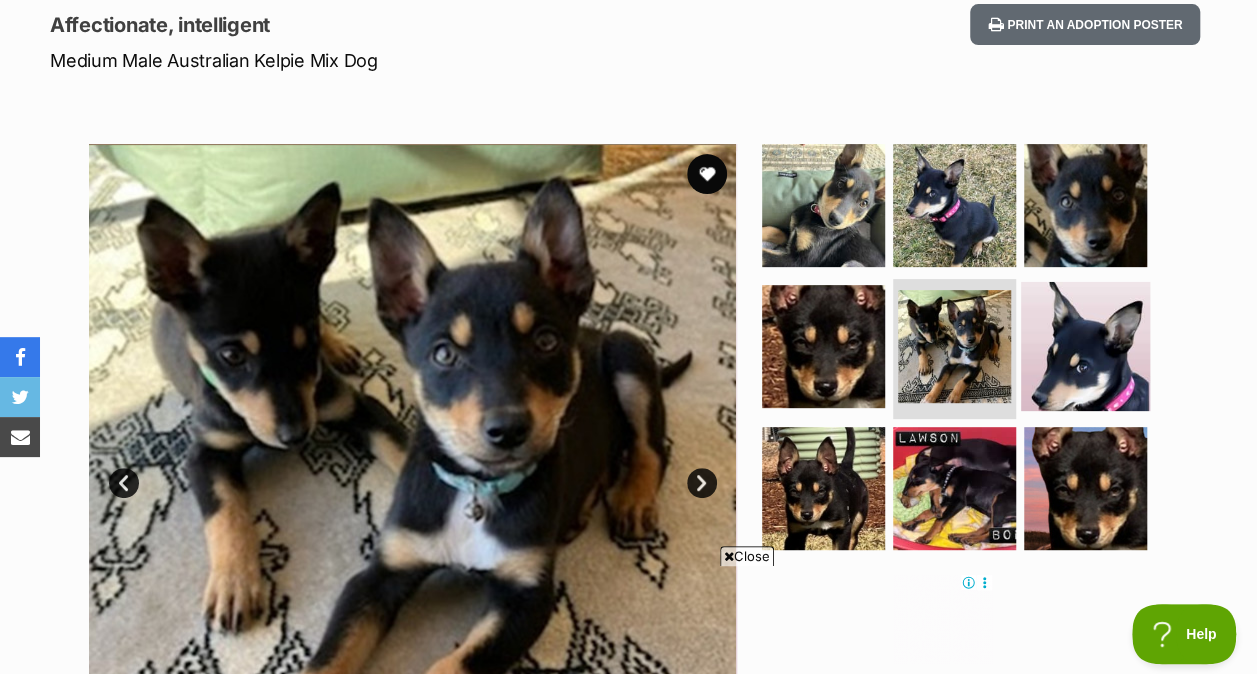 click at bounding box center (1085, 346) 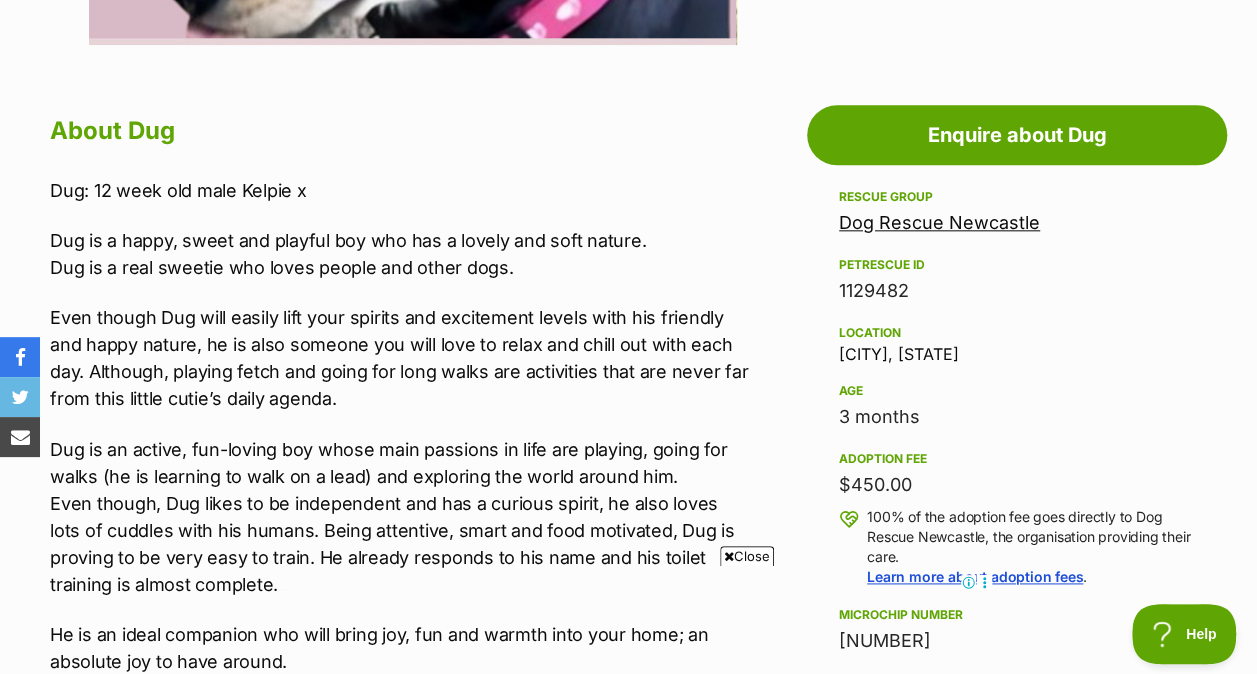 scroll, scrollTop: 1034, scrollLeft: 0, axis: vertical 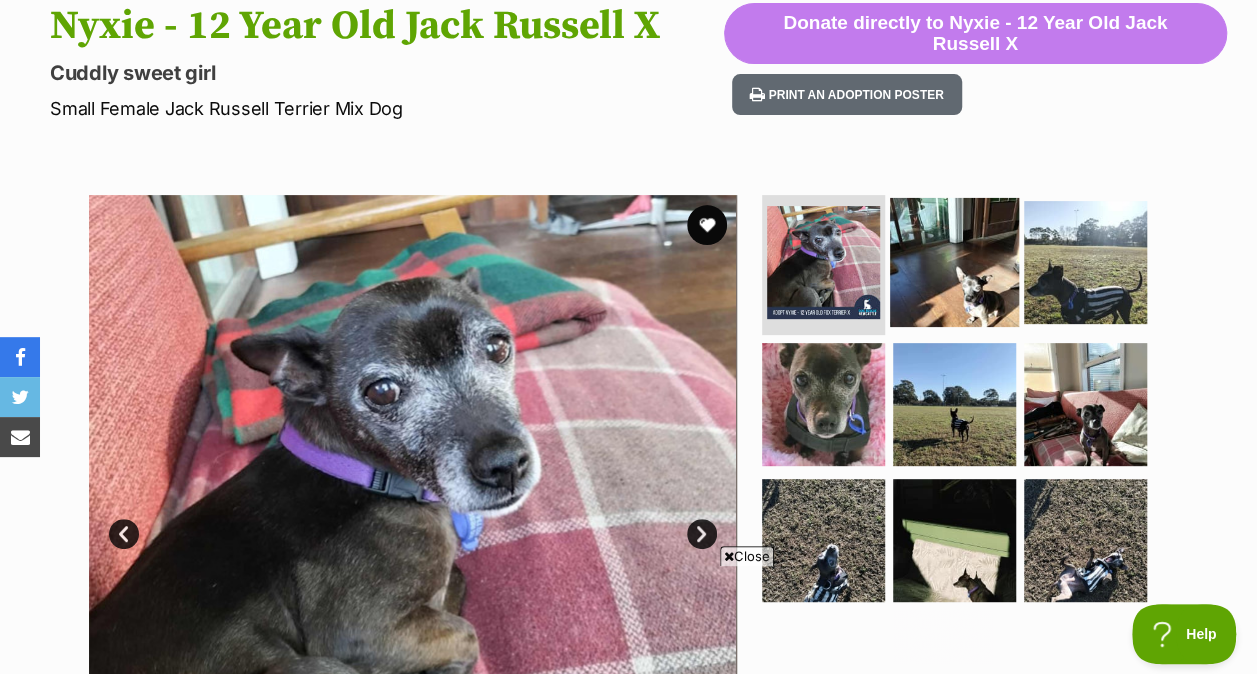 click at bounding box center [954, 262] 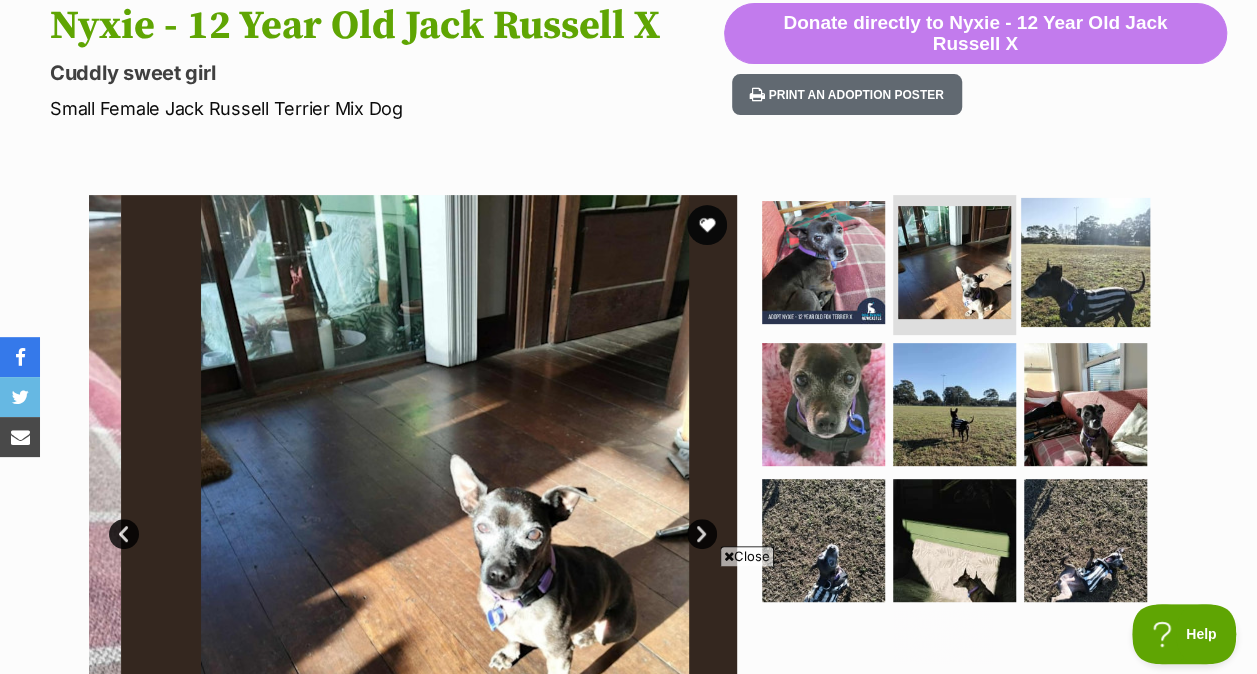 scroll, scrollTop: 0, scrollLeft: 0, axis: both 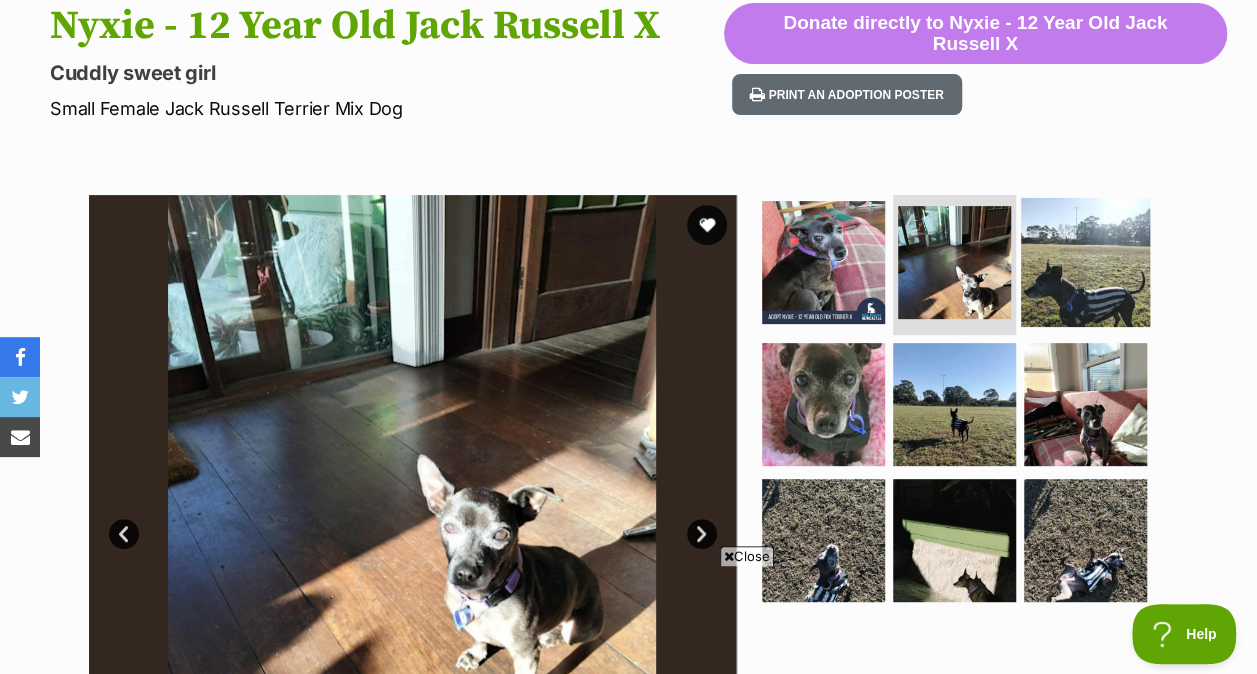 click at bounding box center [1085, 262] 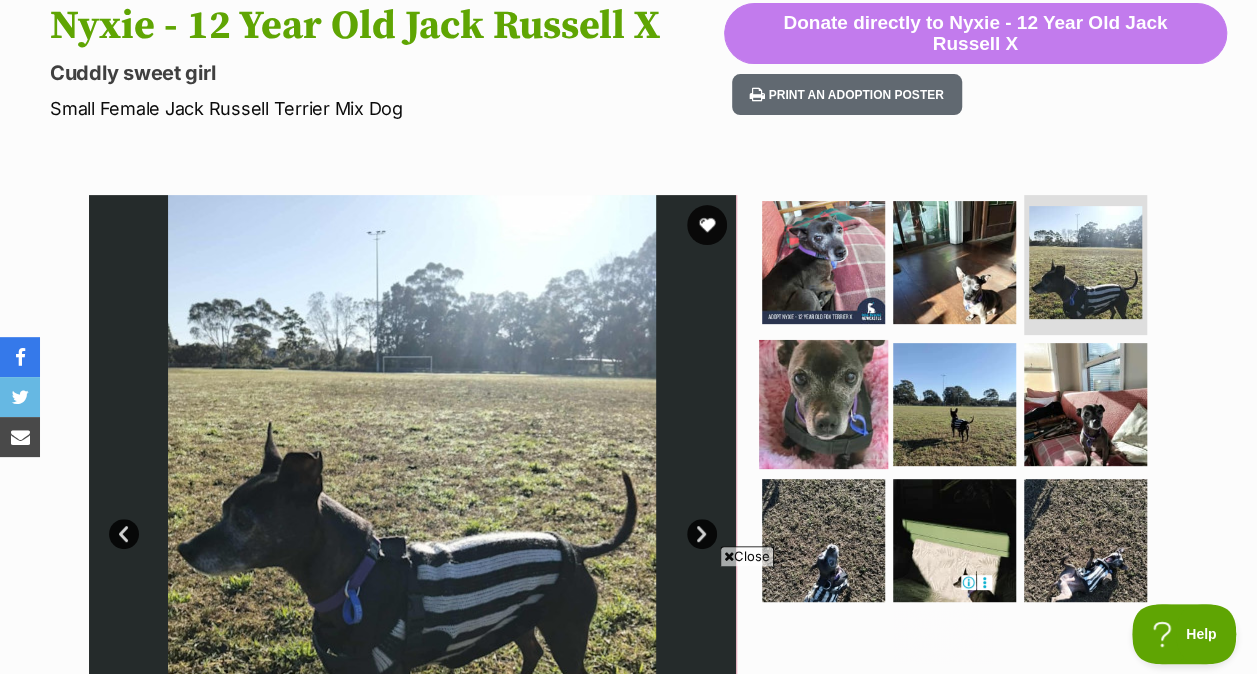 click at bounding box center [823, 404] 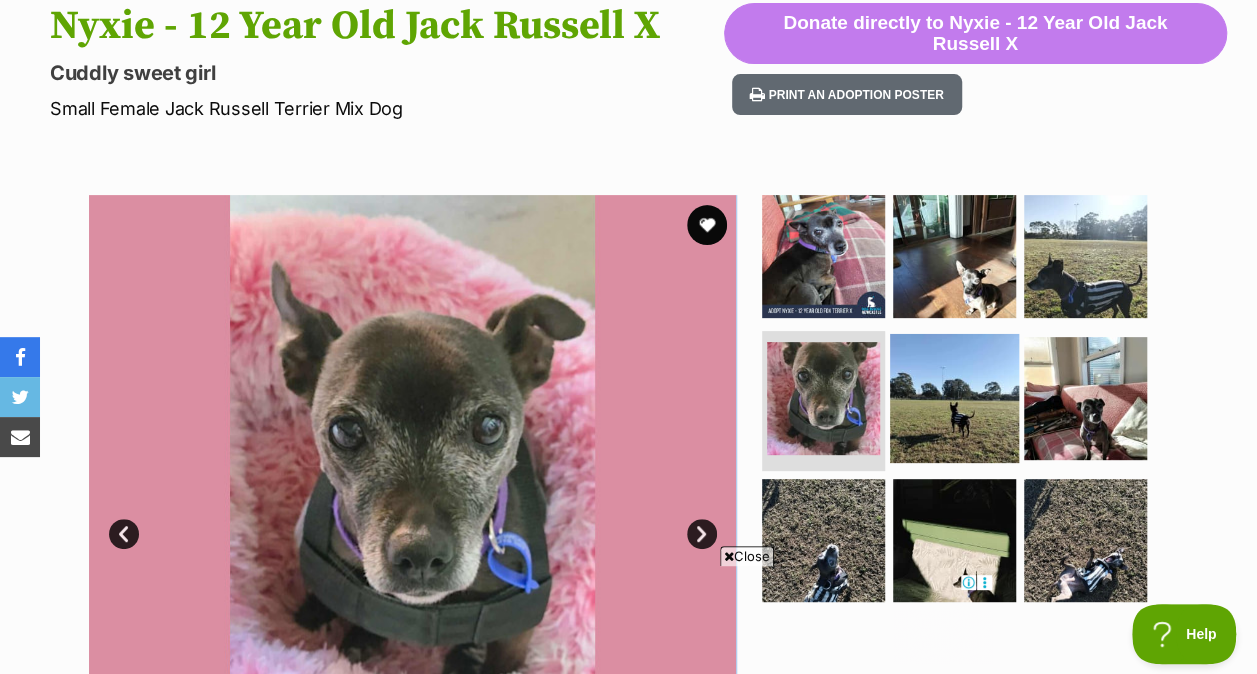 click at bounding box center (954, 398) 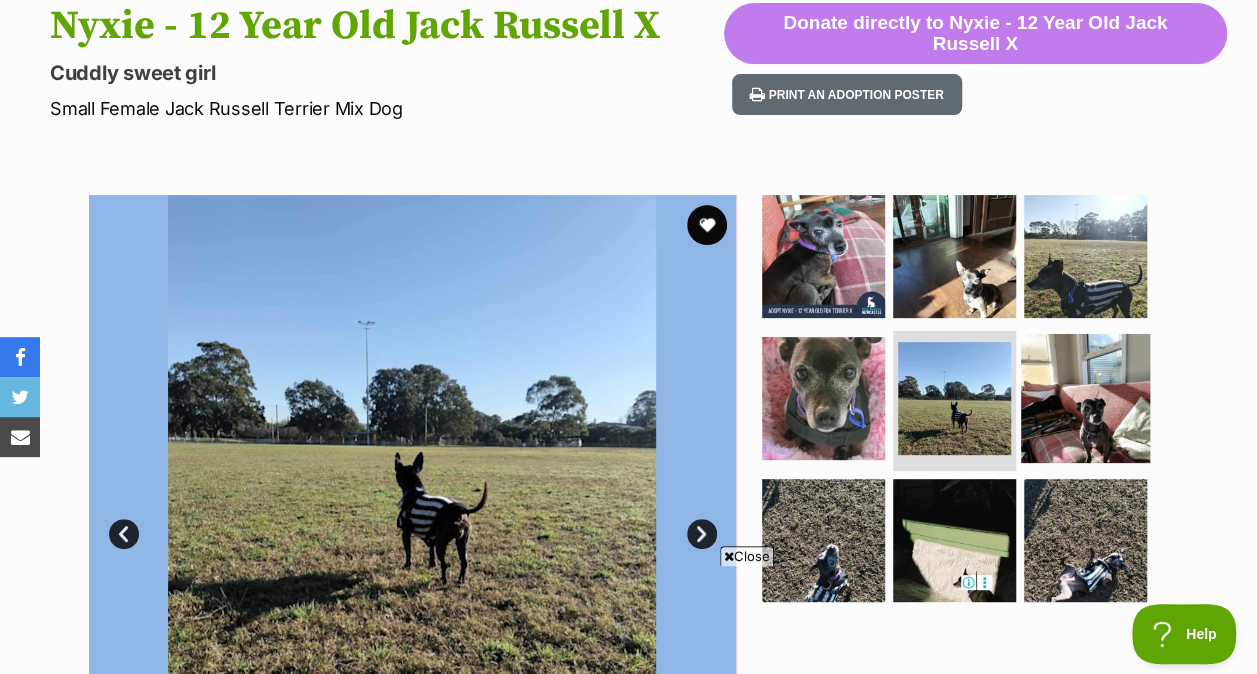 click at bounding box center [1085, 398] 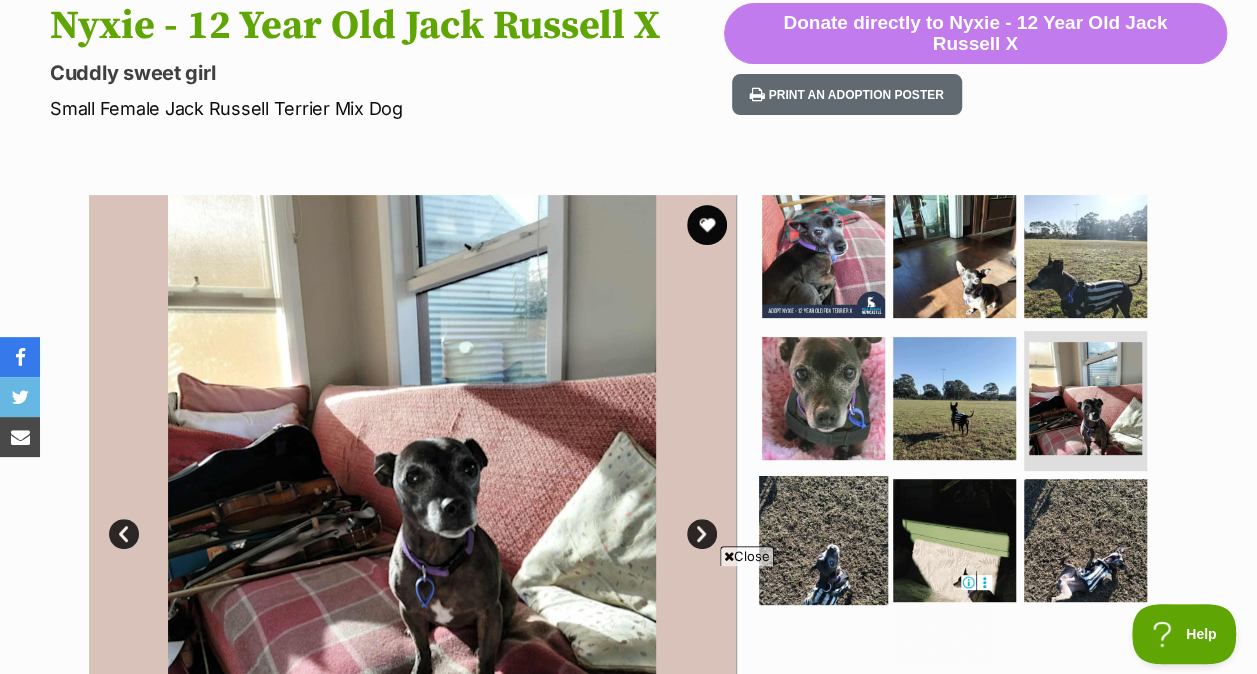 click at bounding box center (823, 539) 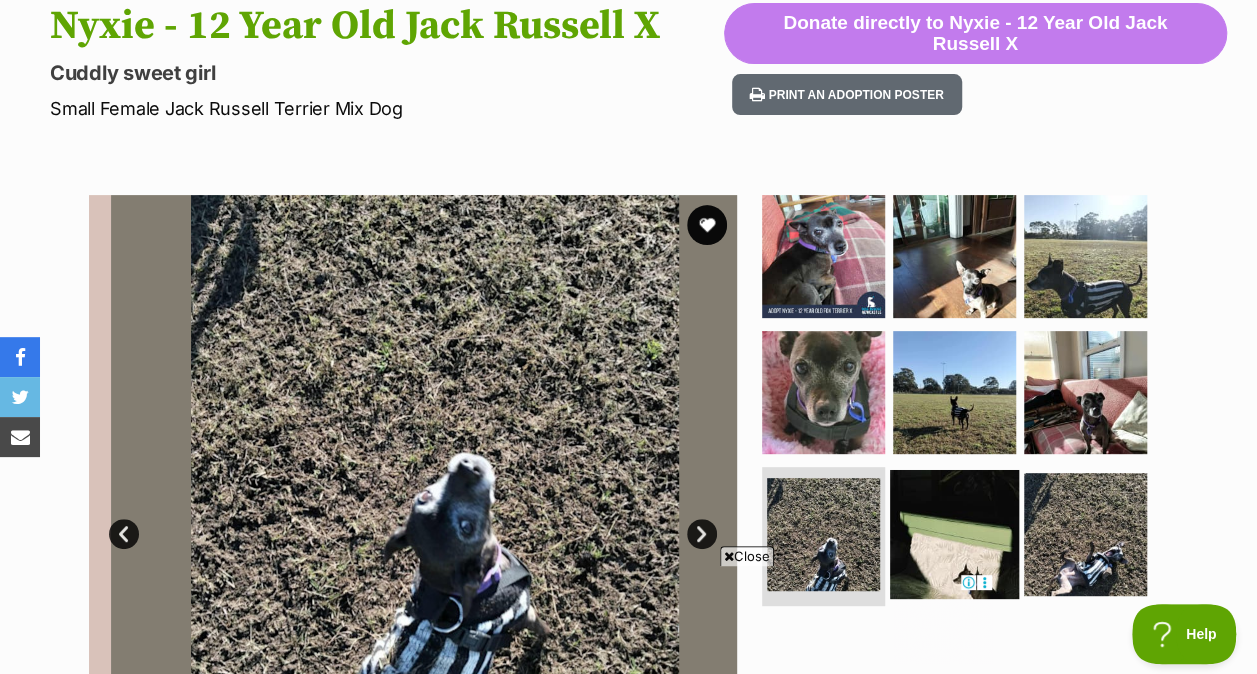 click at bounding box center [954, 533] 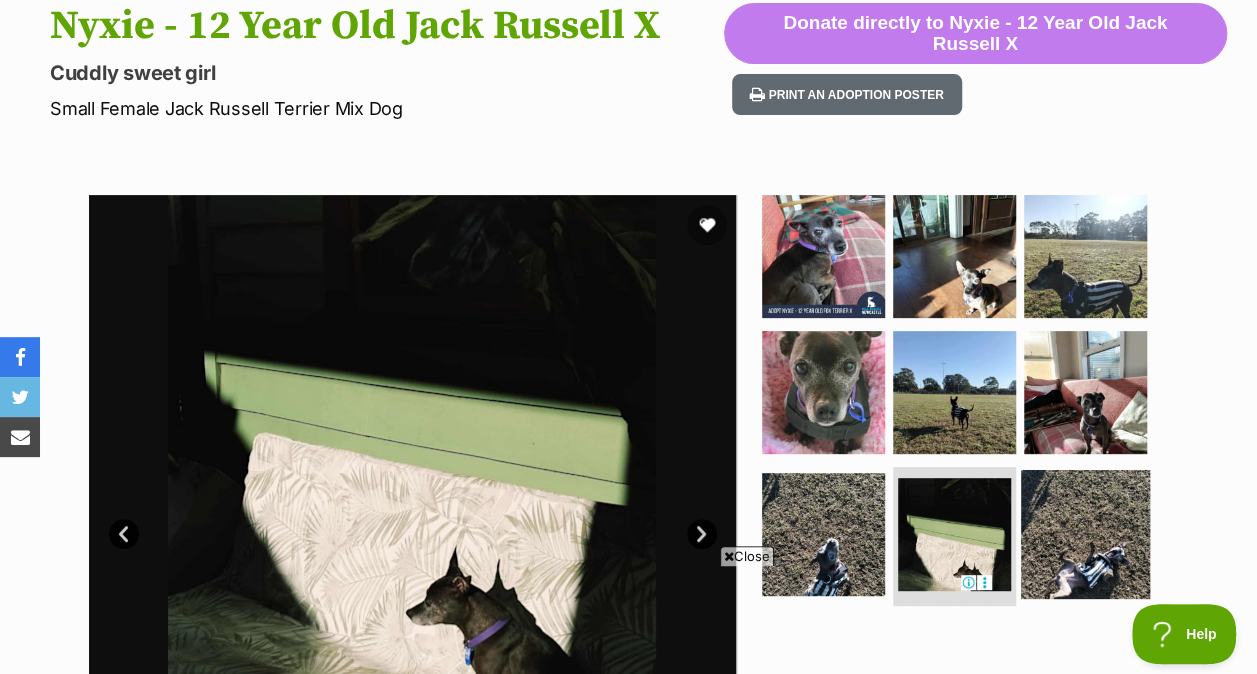 click at bounding box center [1085, 533] 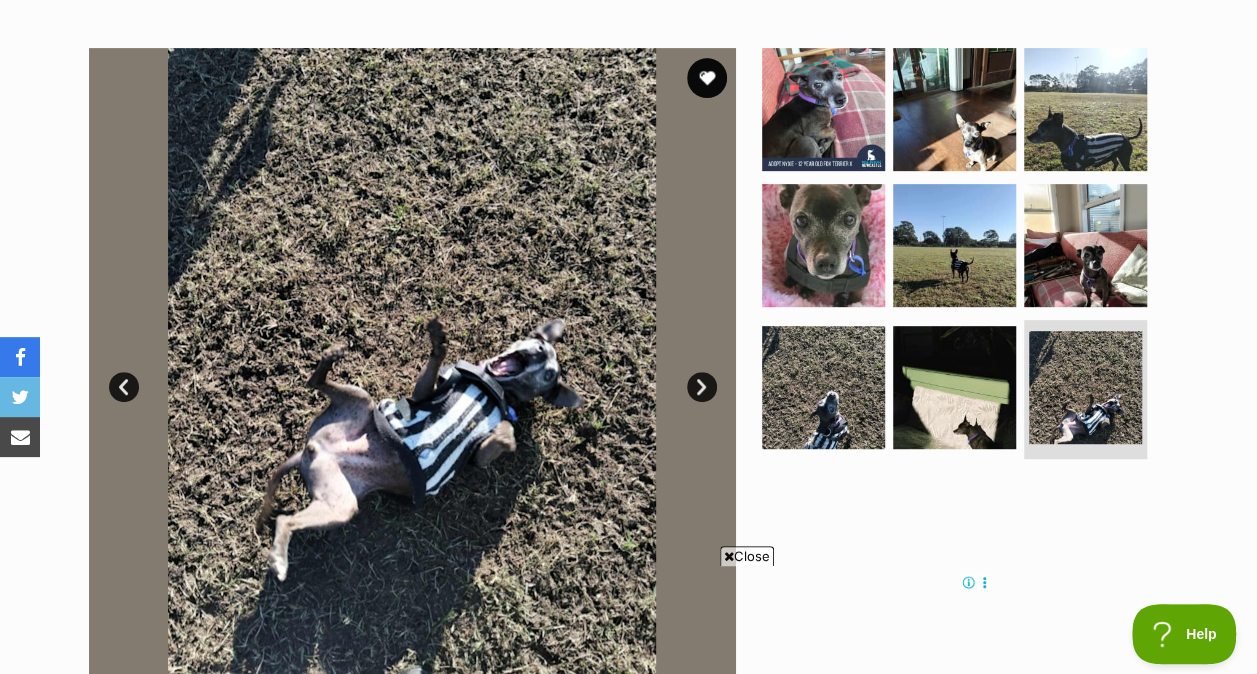 scroll, scrollTop: 317, scrollLeft: 0, axis: vertical 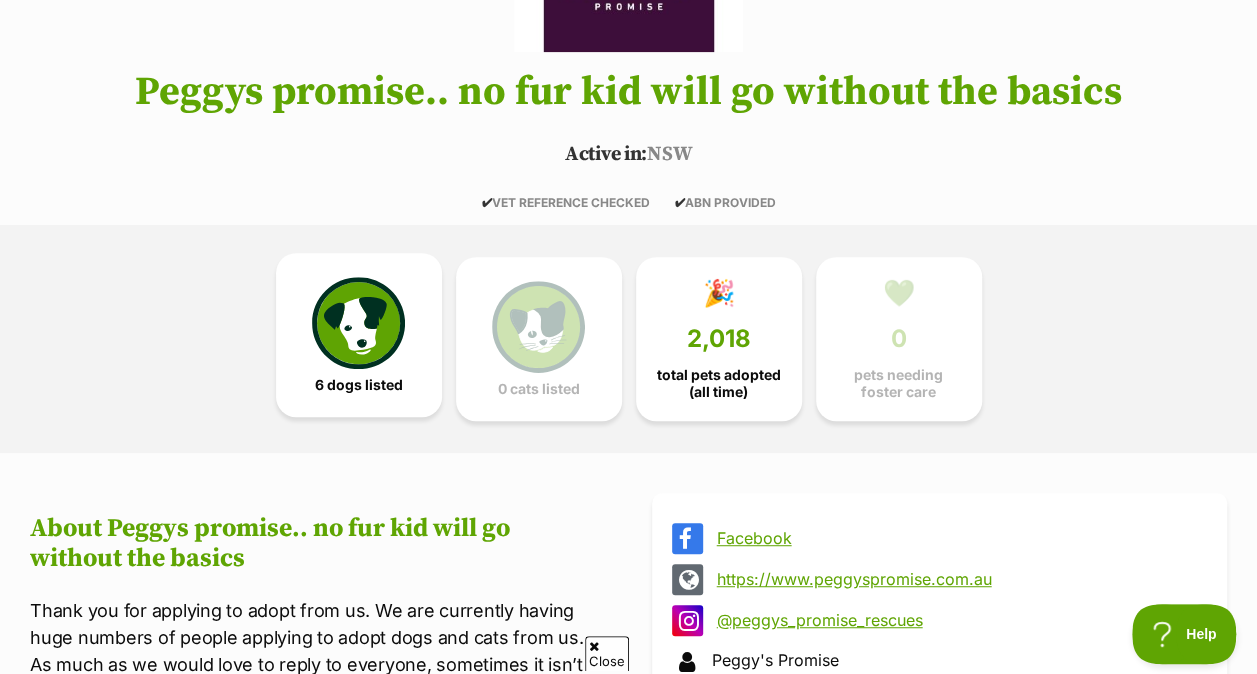 click on "6 dogs listed" at bounding box center [359, 385] 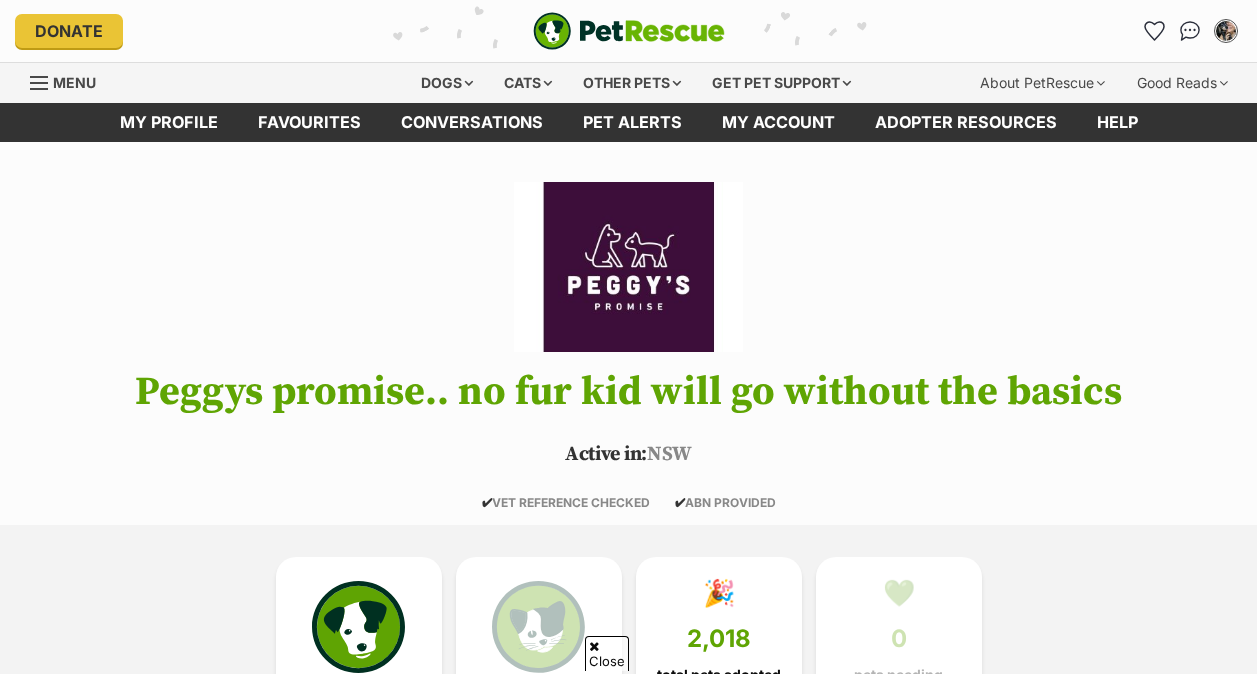 scroll, scrollTop: 1746, scrollLeft: 0, axis: vertical 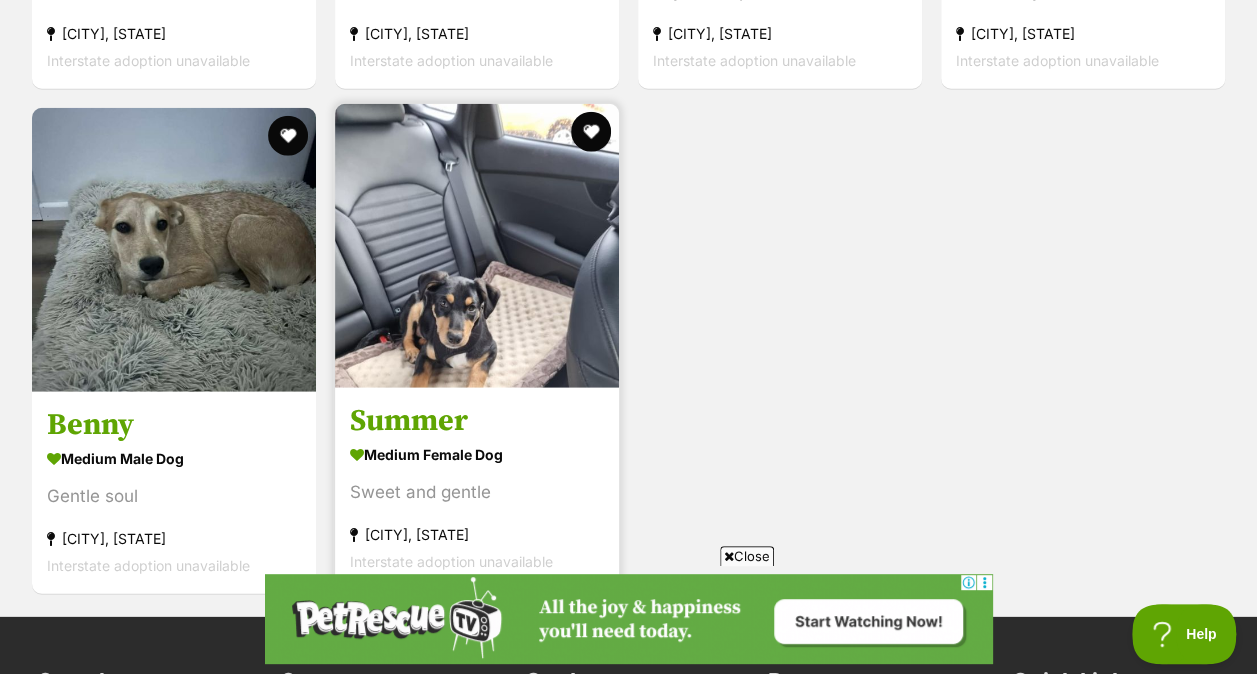 click at bounding box center (477, 246) 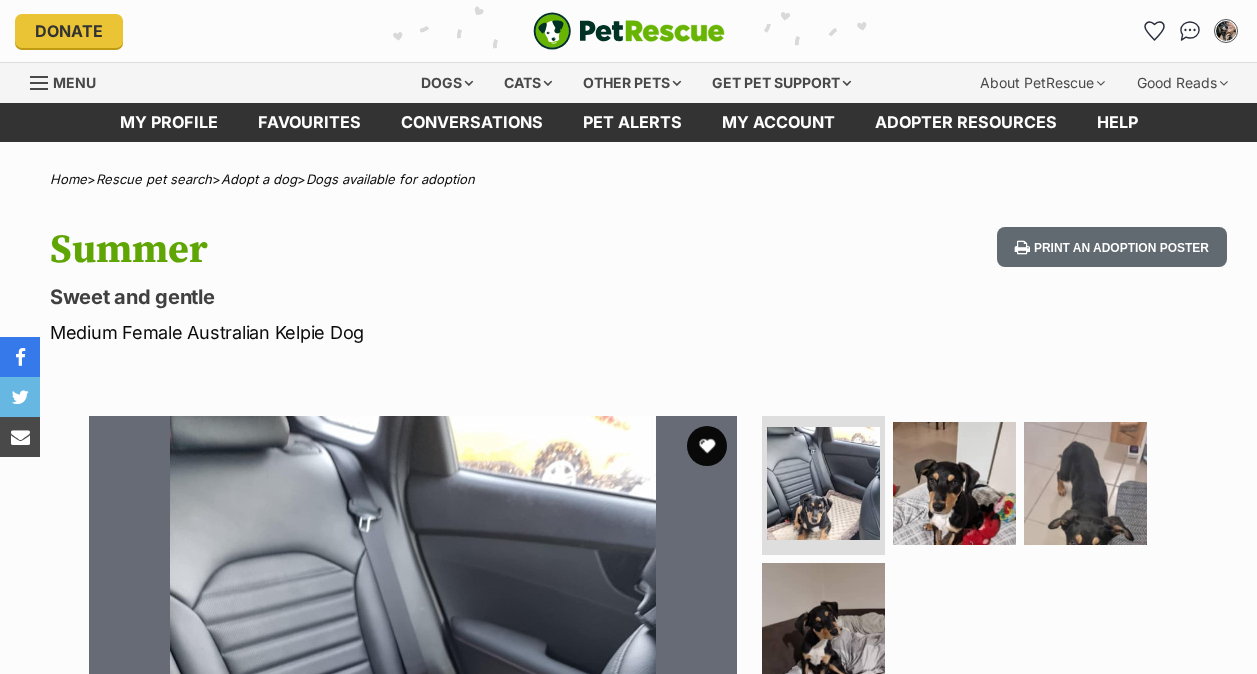 scroll, scrollTop: 0, scrollLeft: 0, axis: both 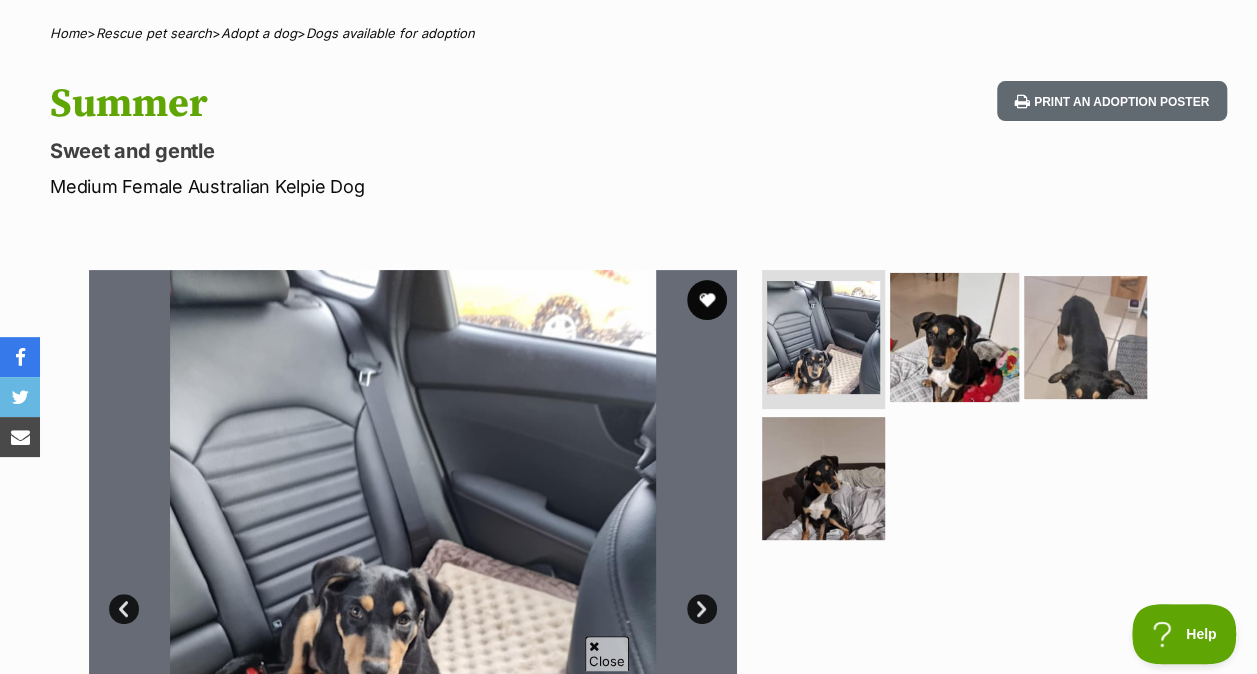 click at bounding box center [954, 336] 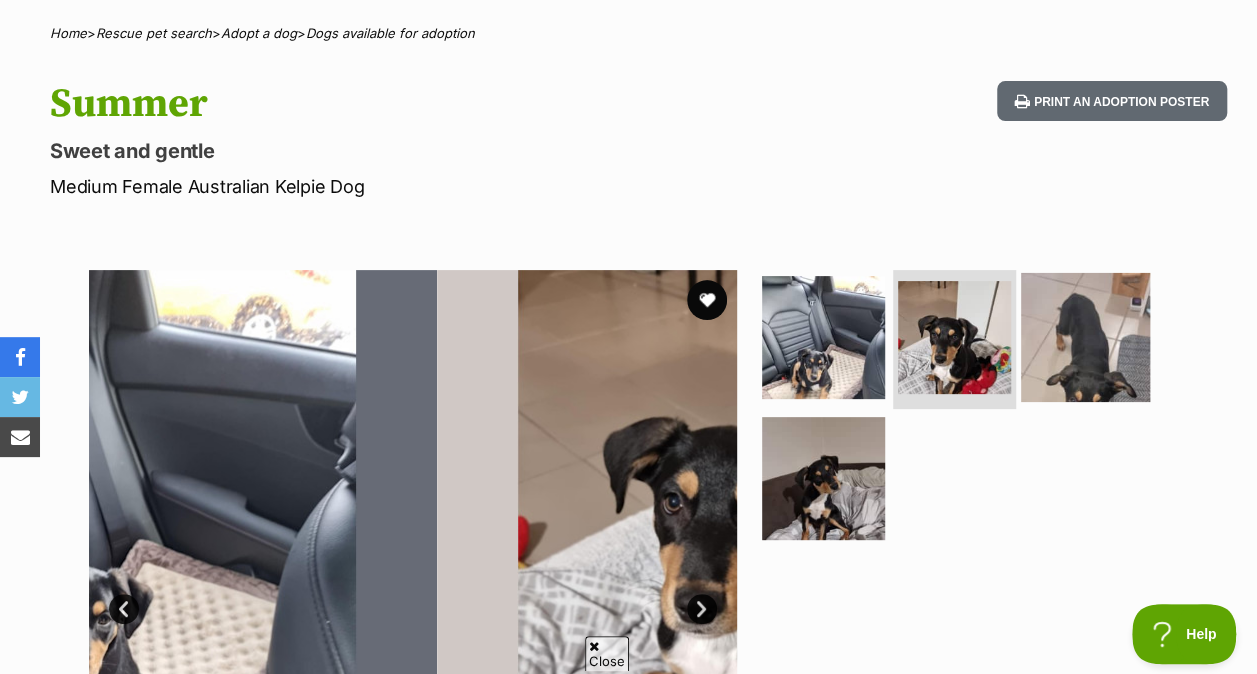 scroll, scrollTop: 0, scrollLeft: 0, axis: both 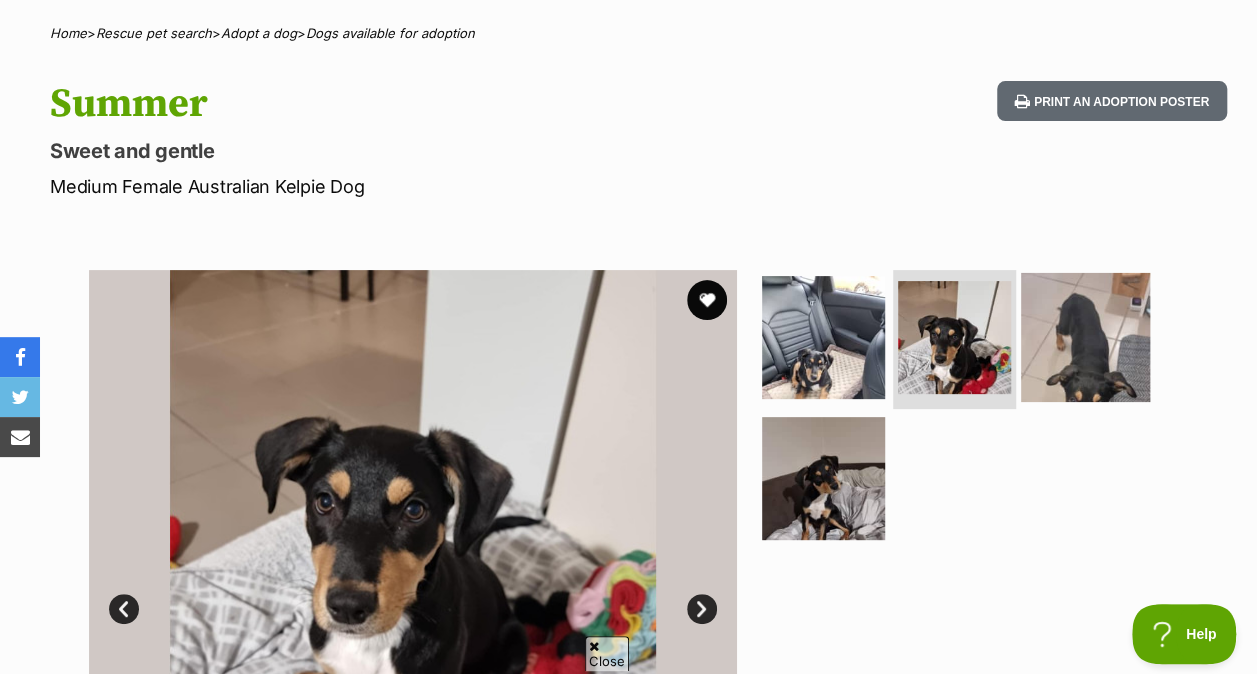 click at bounding box center [1085, 336] 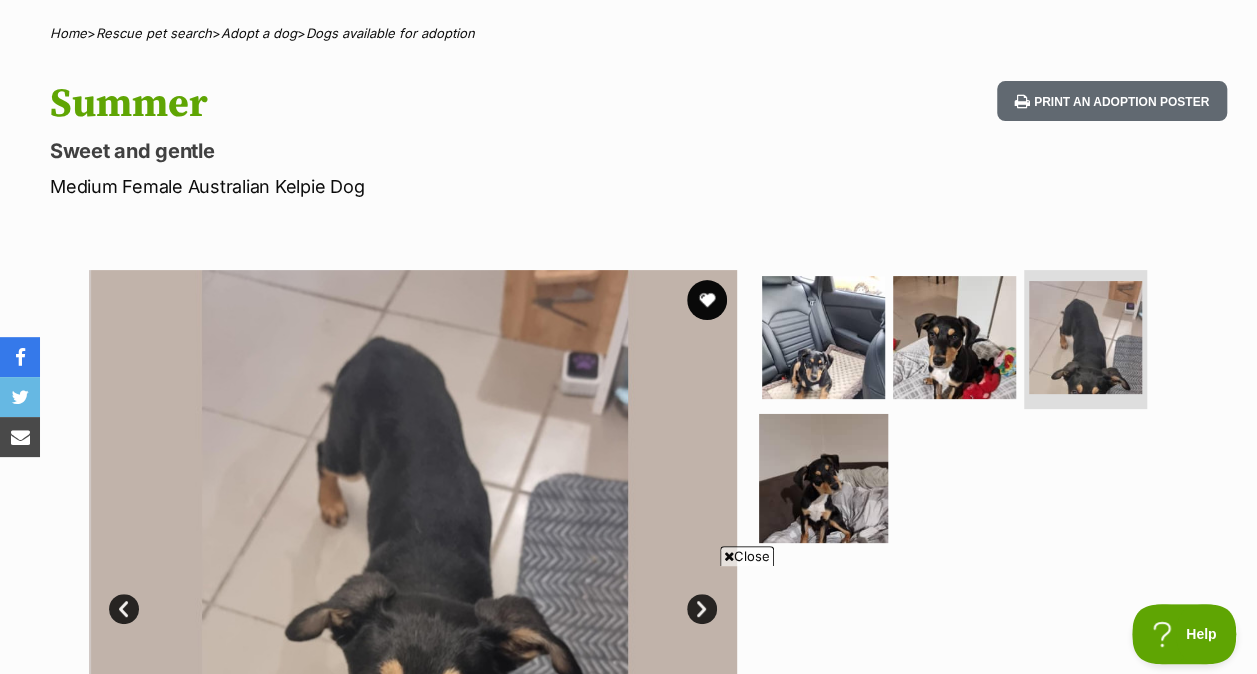 scroll, scrollTop: 0, scrollLeft: 0, axis: both 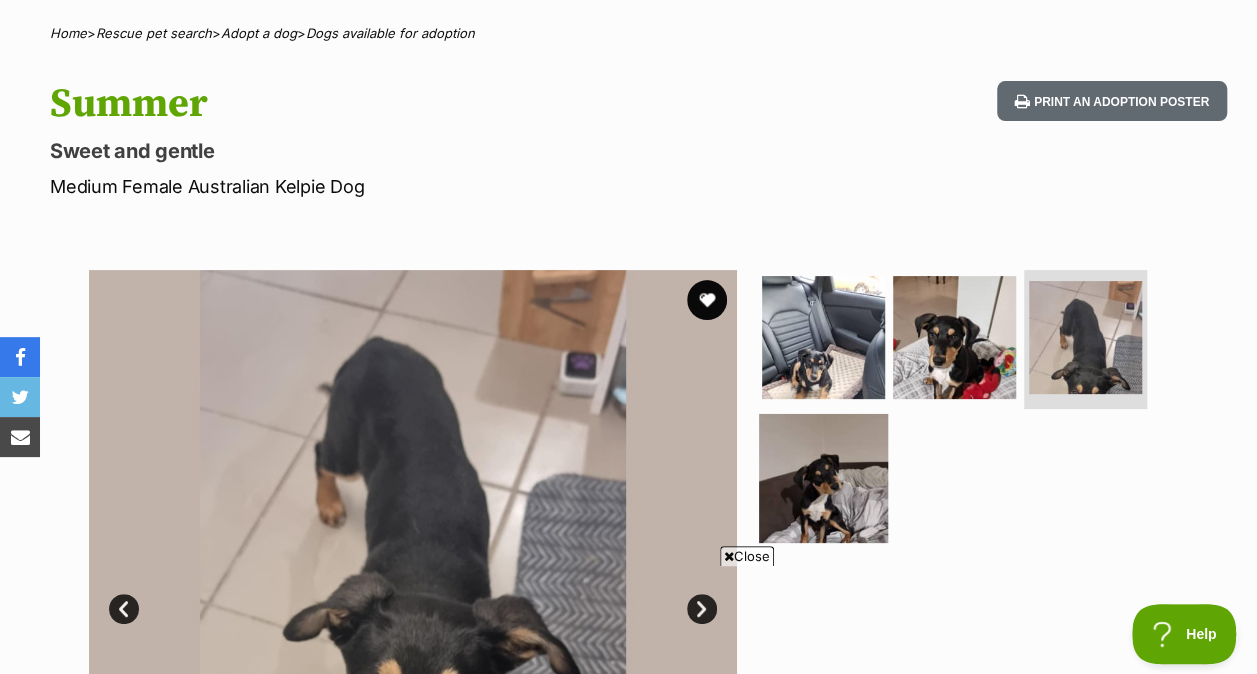 click at bounding box center (823, 478) 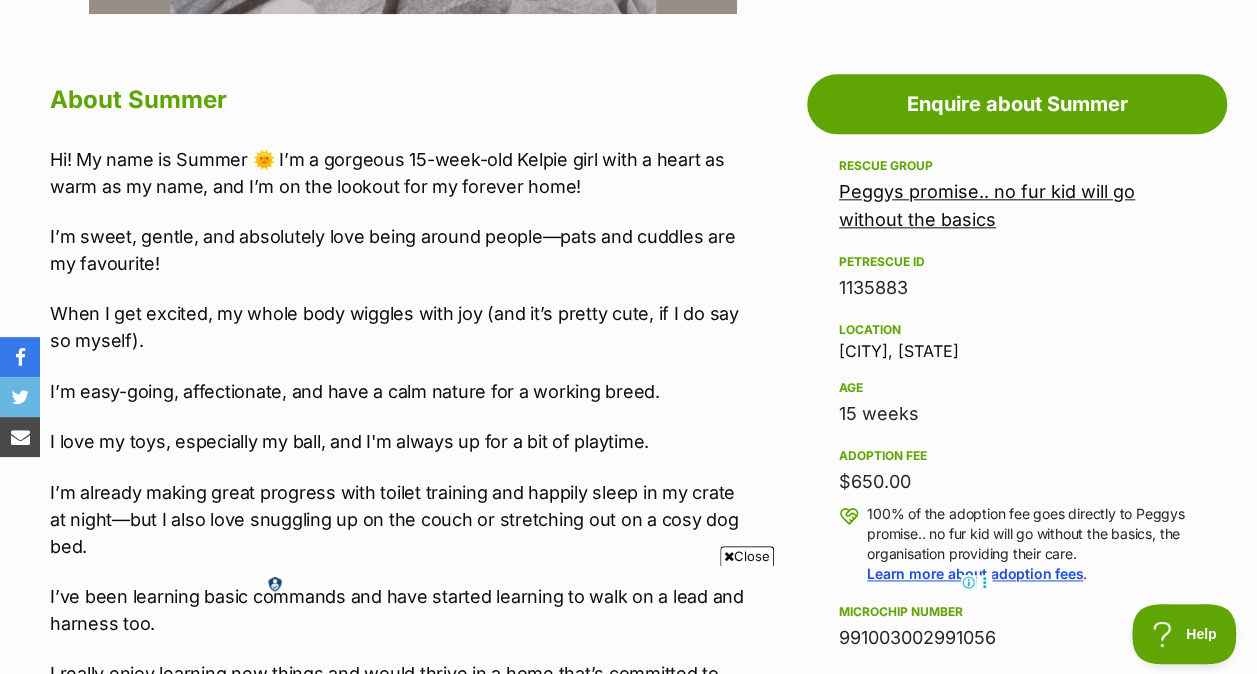 scroll, scrollTop: 1053, scrollLeft: 0, axis: vertical 